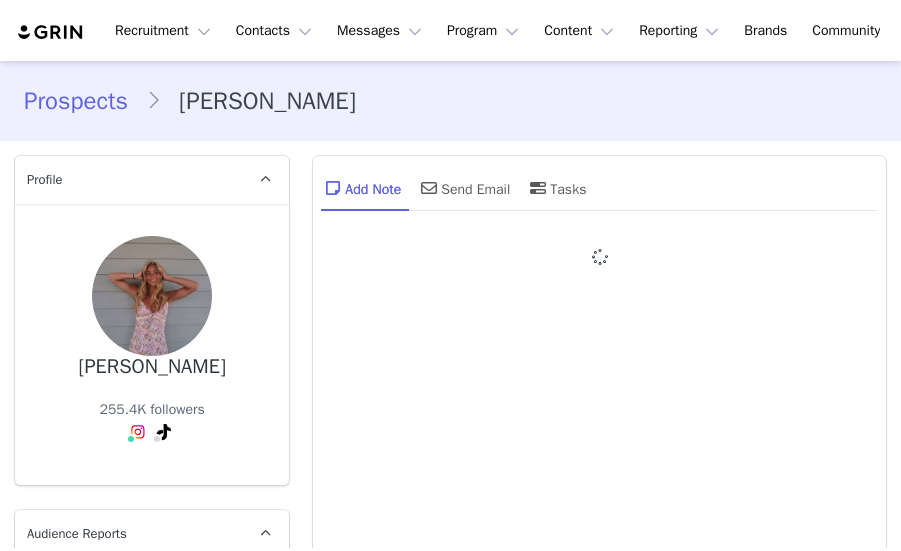 scroll, scrollTop: 0, scrollLeft: 0, axis: both 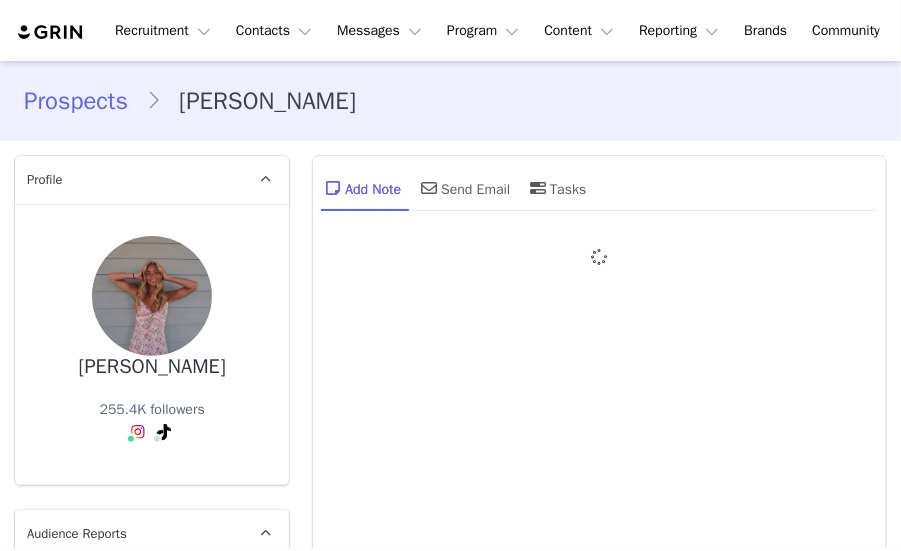 type on "+1 ([GEOGRAPHIC_DATA])" 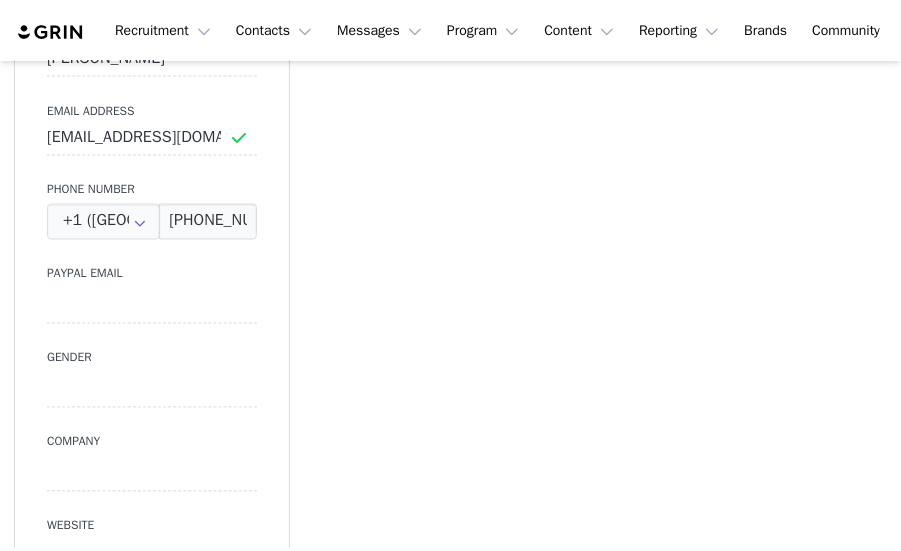scroll, scrollTop: 1320, scrollLeft: 0, axis: vertical 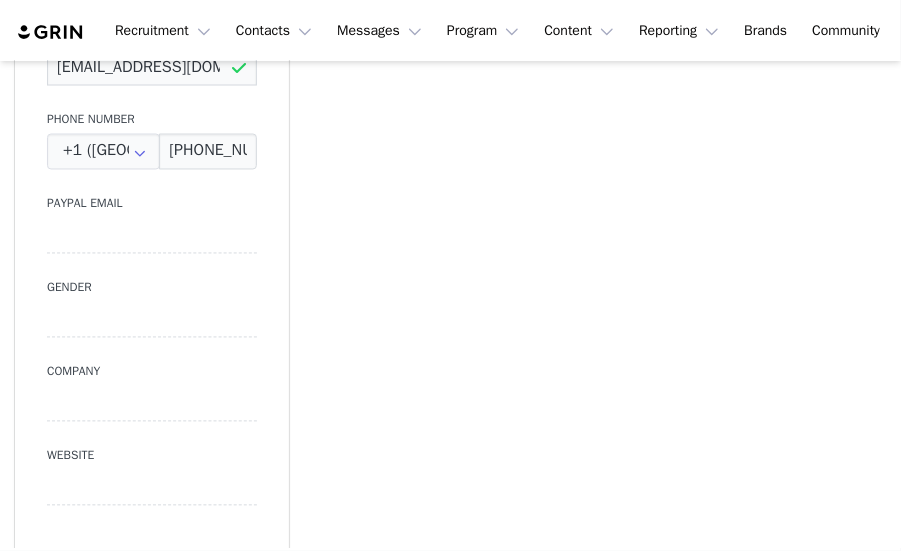 click on "[EMAIL_ADDRESS][DOMAIN_NAME]" at bounding box center [152, 68] 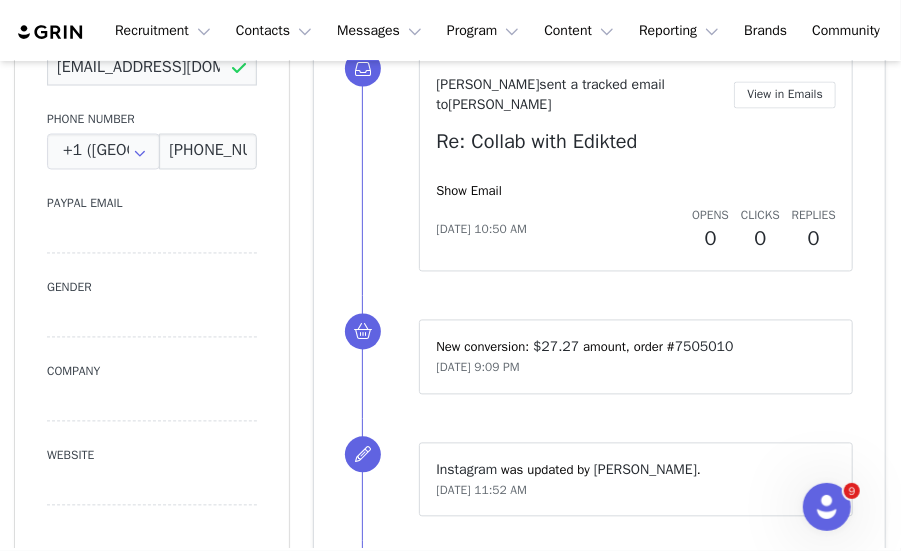 scroll, scrollTop: 0, scrollLeft: 0, axis: both 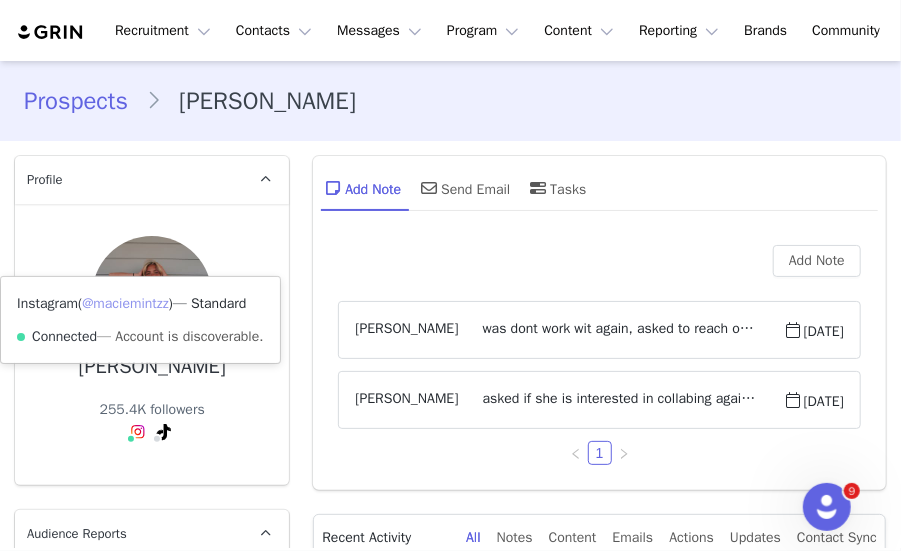 drag, startPoint x: 117, startPoint y: 302, endPoint x: 220, endPoint y: 341, distance: 110.13628 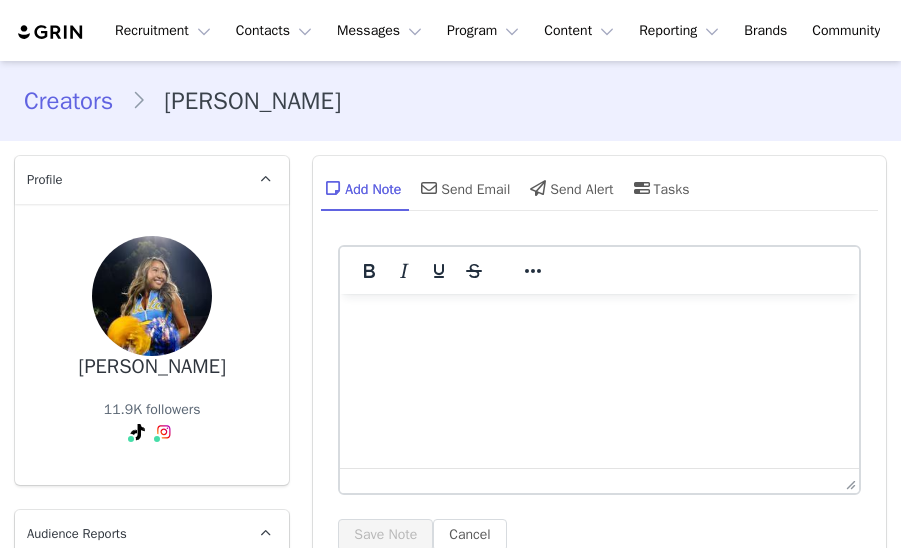 scroll, scrollTop: 0, scrollLeft: 0, axis: both 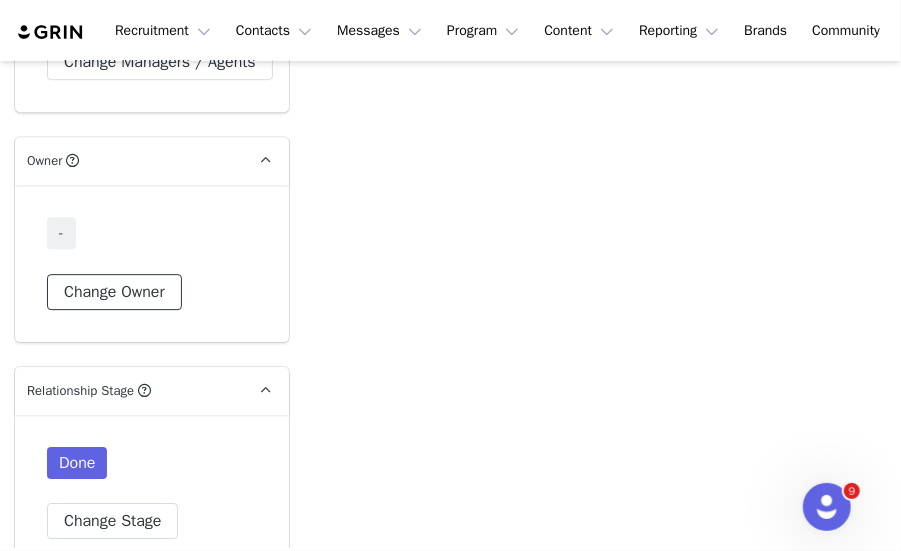 click on "Change Owner" at bounding box center [114, 292] 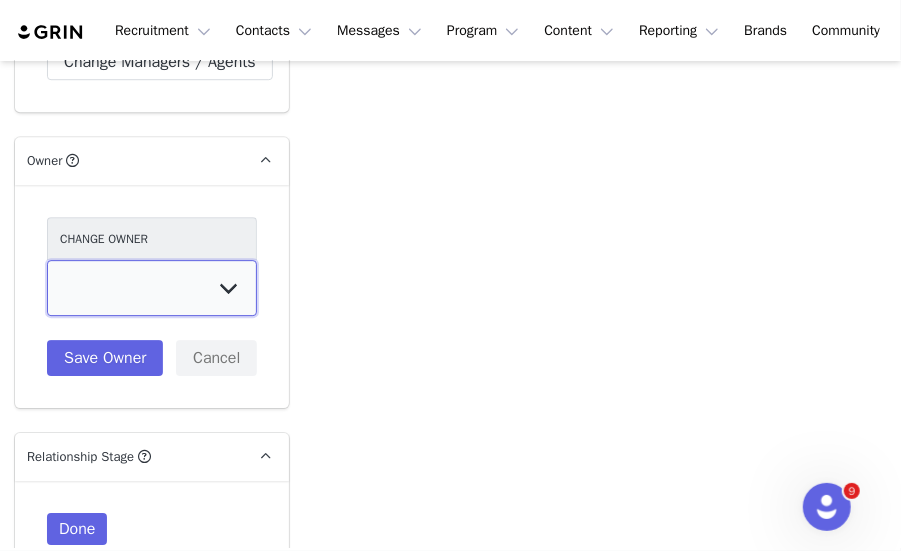 drag, startPoint x: 196, startPoint y: 355, endPoint x: 194, endPoint y: 343, distance: 12.165525 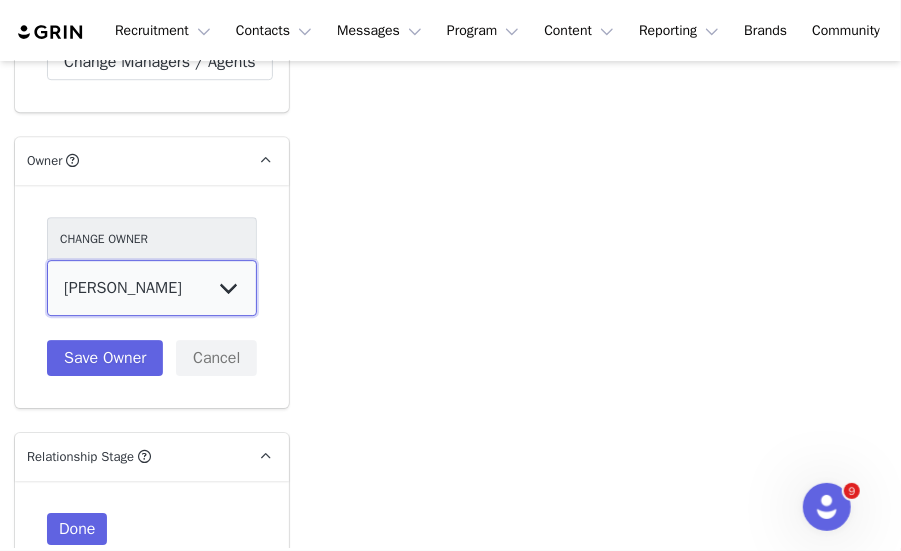 click on "[PERSON_NAME]   [PERSON_NAME]   [PERSON_NAME] [PERSON_NAME] [DEMOGRAPHIC_DATA]   [PERSON_NAME]   [PERSON_NAME]   Eden Hagege   [PERSON_NAME]   [PERSON_NAME]   [PERSON_NAME]   [PERSON_NAME]   [PERSON_NAME]   [PERSON_NAME]   [PERSON_NAME]   [PERSON_NAME]   [PERSON_NAME]   Support Service   [PERSON_NAME]   [PERSON_NAME]" at bounding box center (152, 288) 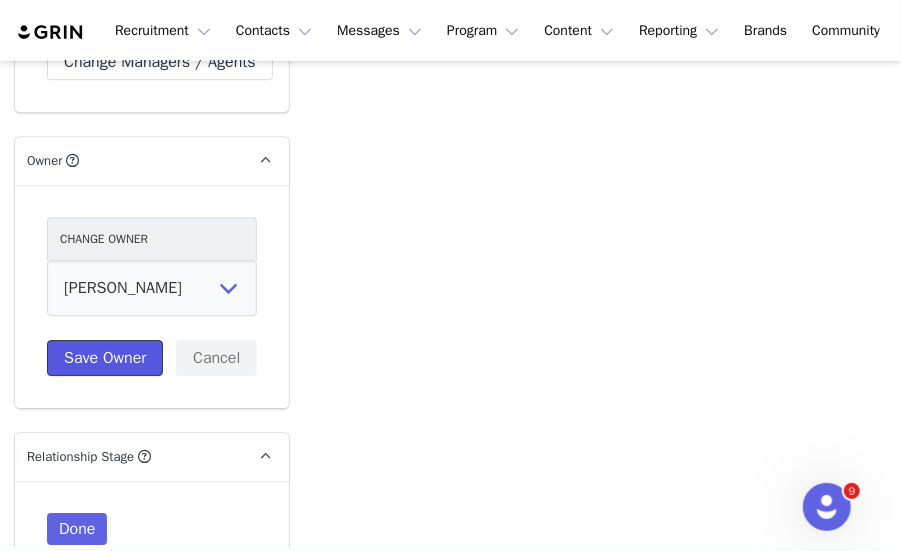 click on "Save Owner" at bounding box center (105, 358) 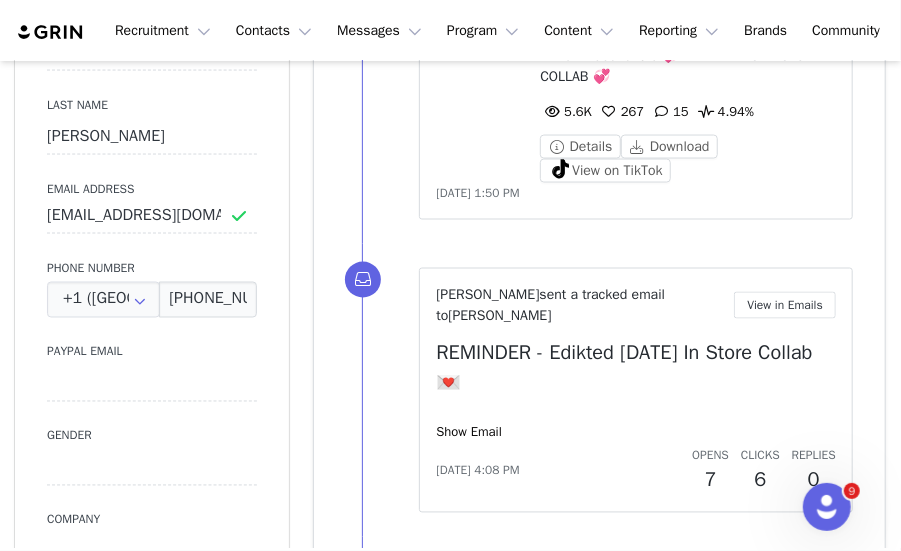 scroll, scrollTop: 734, scrollLeft: 0, axis: vertical 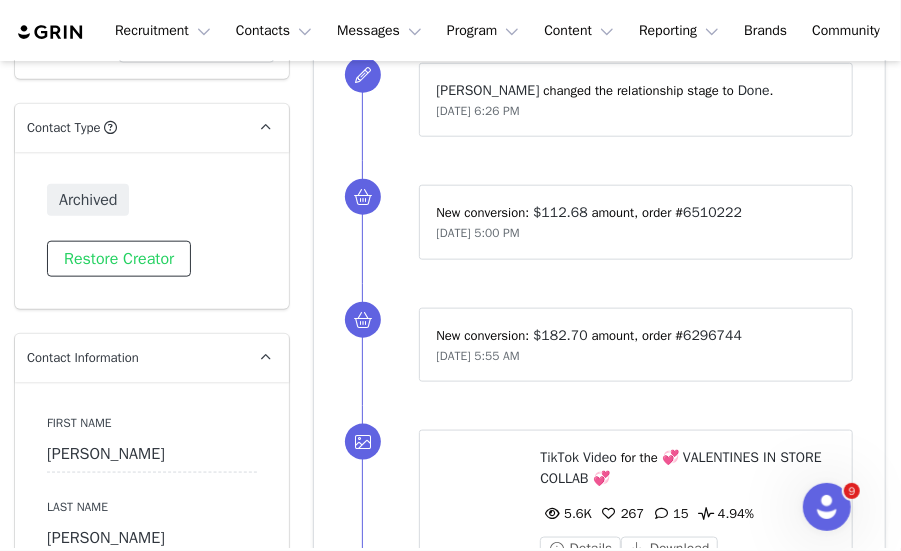 click on "Restore Creator" at bounding box center [119, 259] 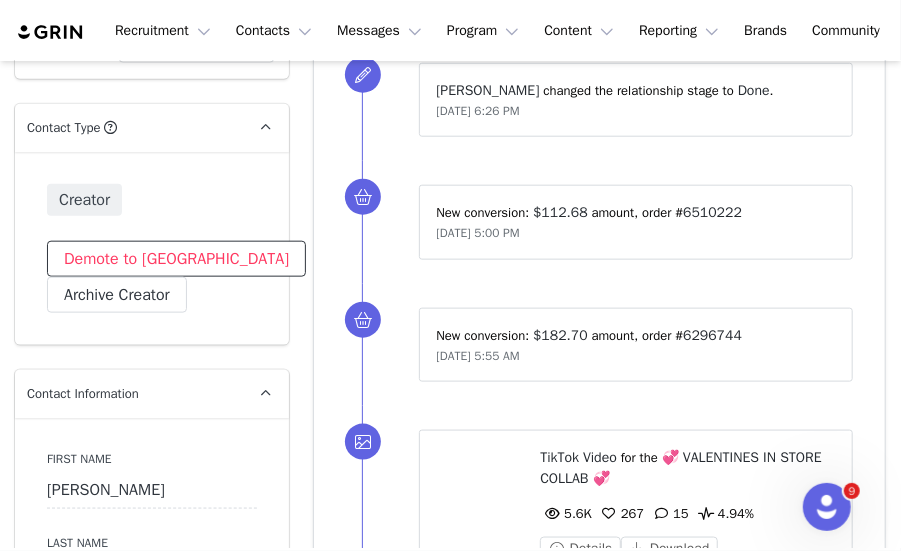 click on "Demote to [GEOGRAPHIC_DATA]" at bounding box center (176, 259) 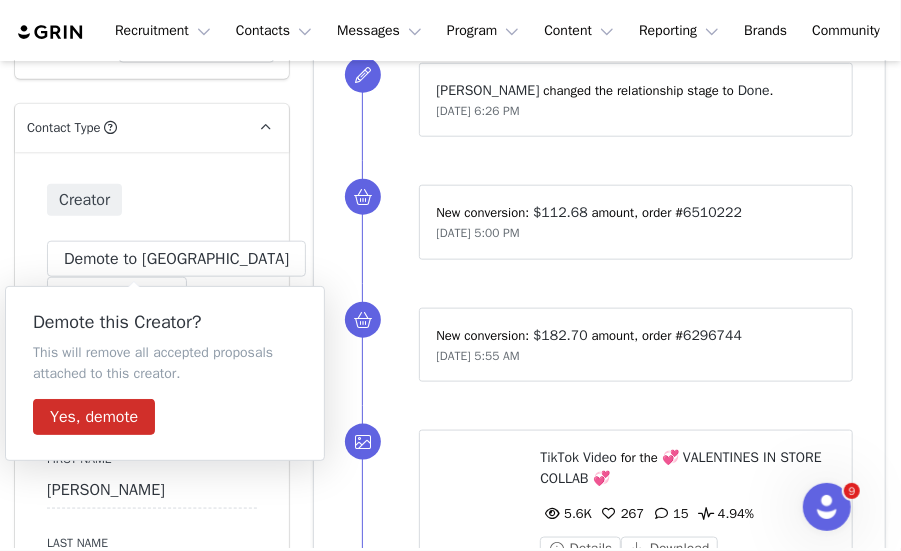 click on "Demote this Creator? This will remove all accepted proposals attached to this creator.  Yes, demote" at bounding box center (165, 373) 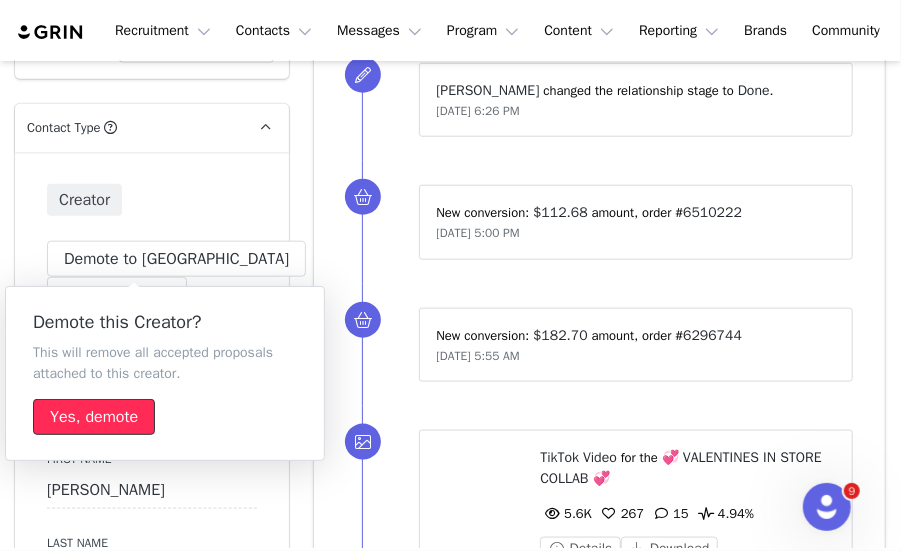 click on "Yes, demote" at bounding box center [94, 417] 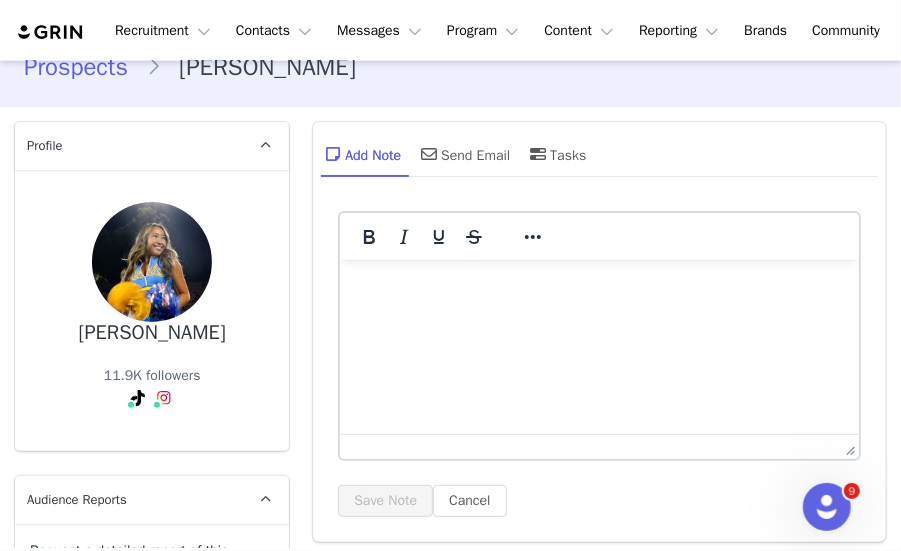scroll, scrollTop: 0, scrollLeft: 0, axis: both 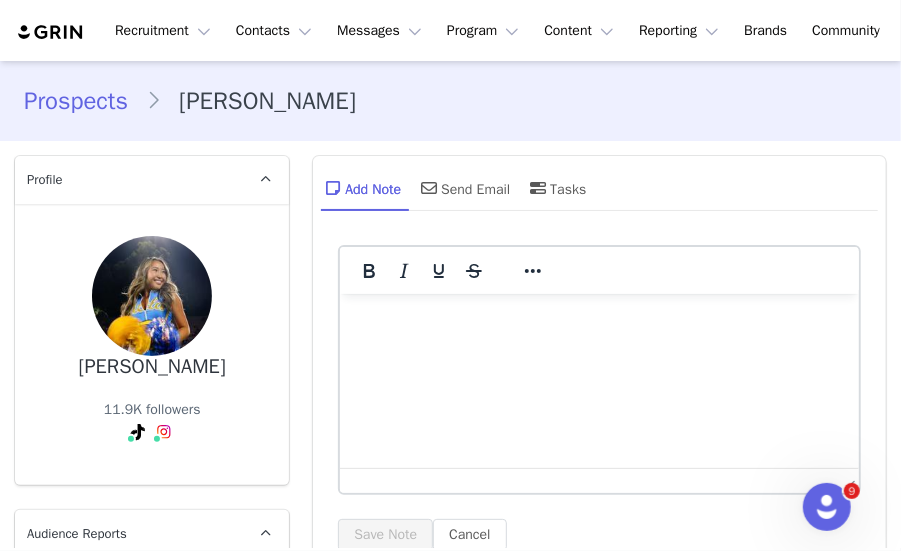 click on "Send Email" at bounding box center (463, 188) 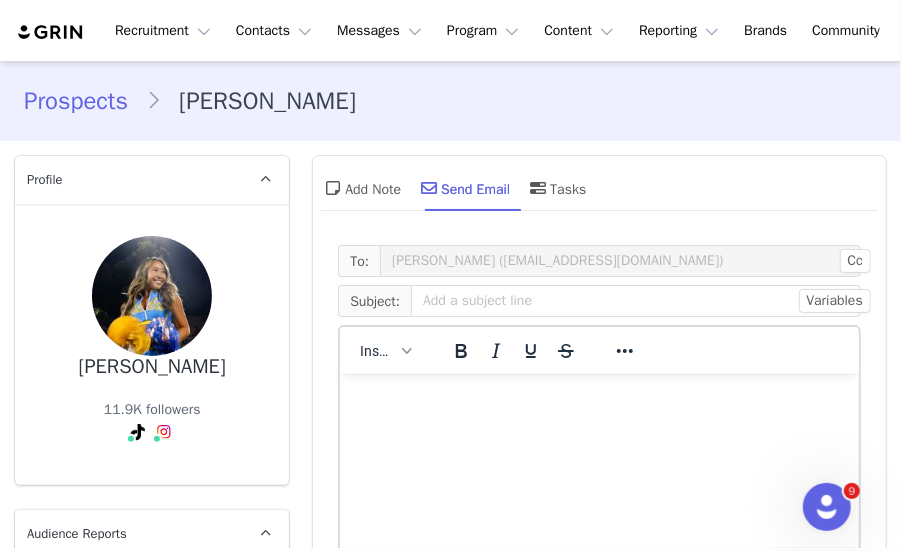 scroll, scrollTop: 0, scrollLeft: 0, axis: both 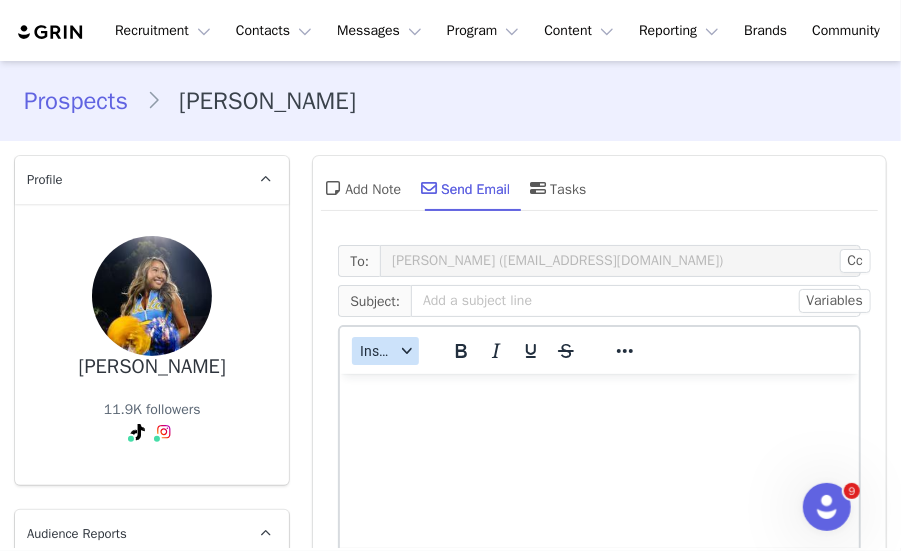 click on "Insert" at bounding box center [377, 351] 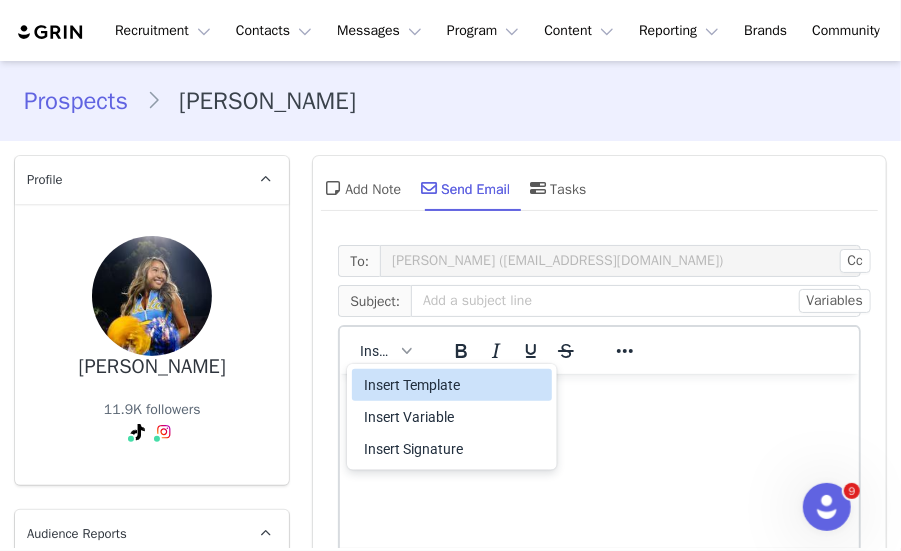 click on "Insert Template" at bounding box center [454, 385] 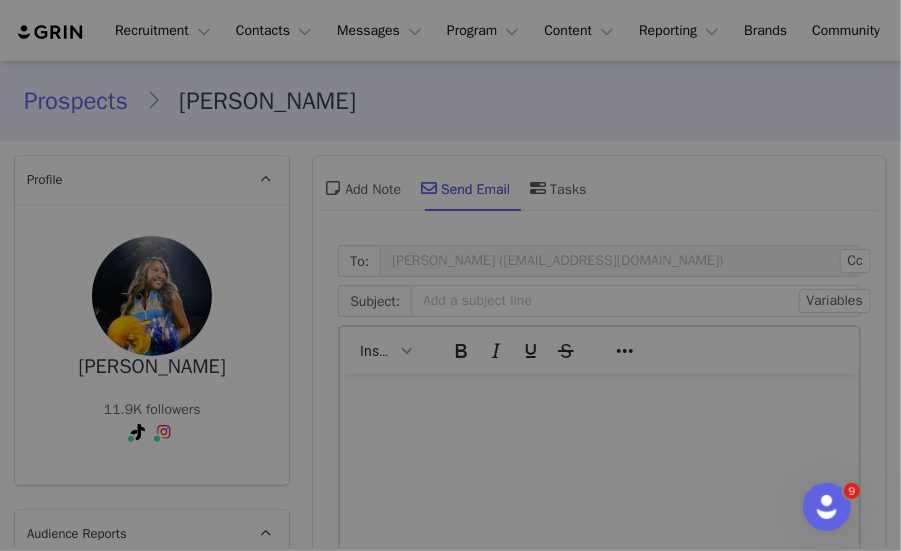 scroll, scrollTop: 0, scrollLeft: 0, axis: both 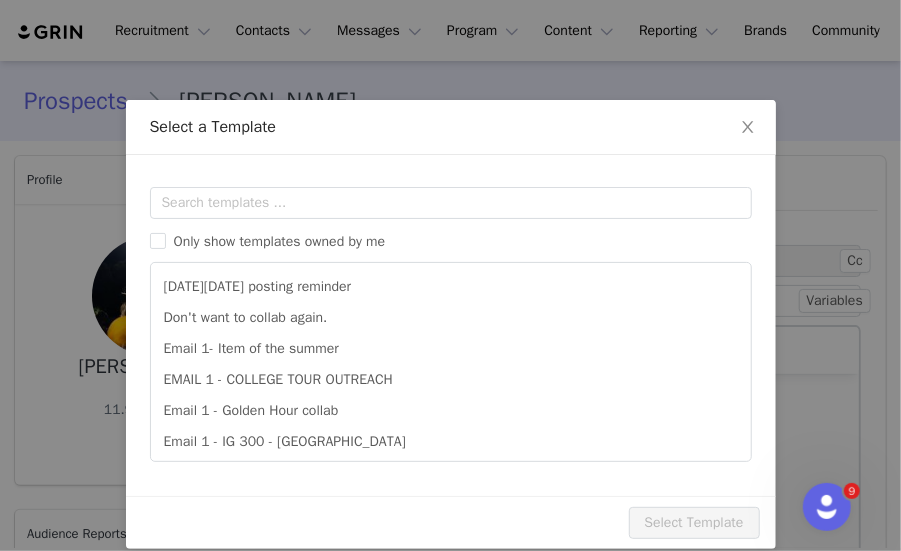 click on "Only show templates owned by me      Black Friday posting reminder   Don't want to collab again.   Email  1- Item of the summer   EMAIL 1 - COLLEGE TOUR OUTREACH   Email 1 - Golden Hour collab   Email 1 - IG 300 - UK   Email 1 - IG STORIES - UK   Email 1 - Instore 4th of July   Email 1 - Miami movie night   Email 1 - Tiktok 300 - UK" at bounding box center [451, 324] 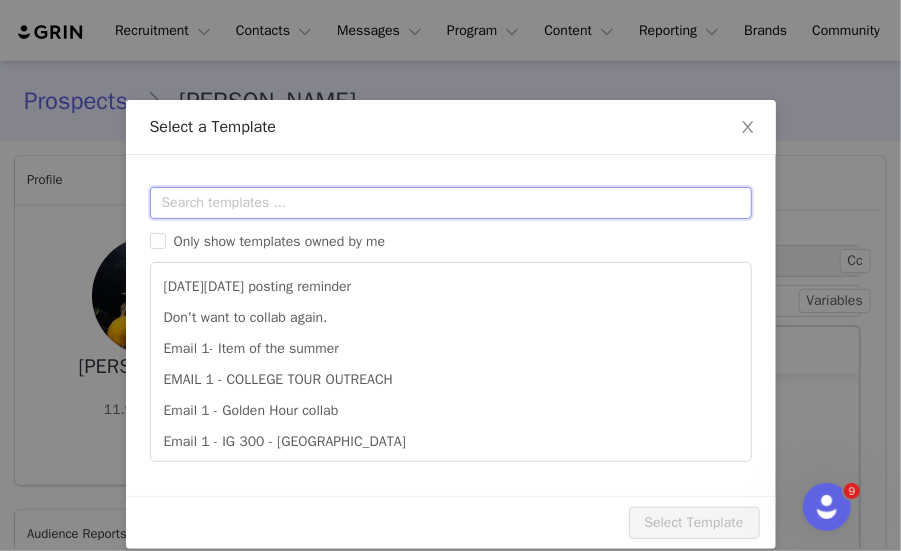 click at bounding box center [451, 203] 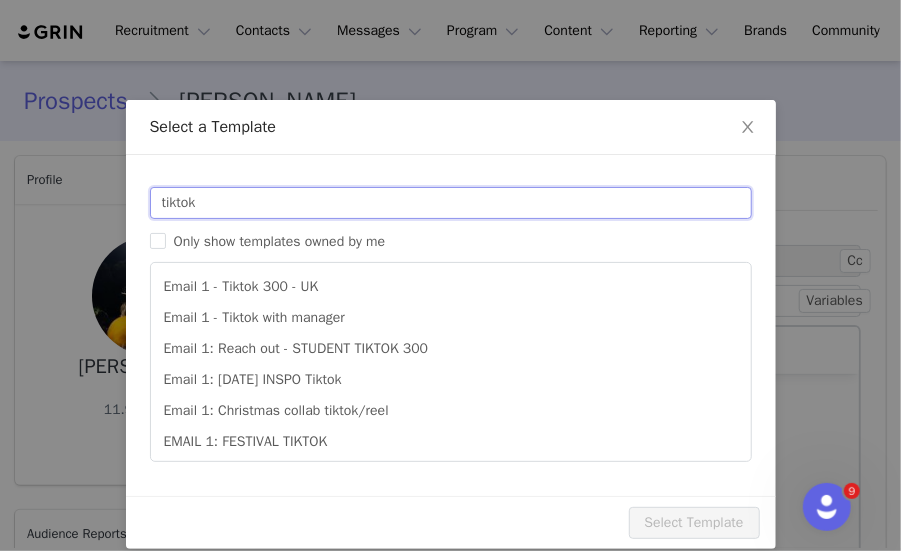 scroll, scrollTop: 21, scrollLeft: 0, axis: vertical 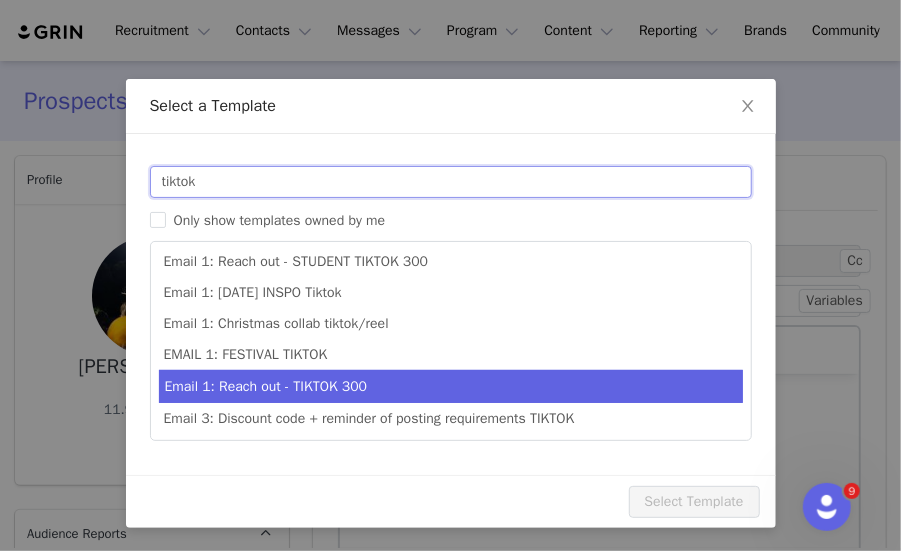 type on "tiktok" 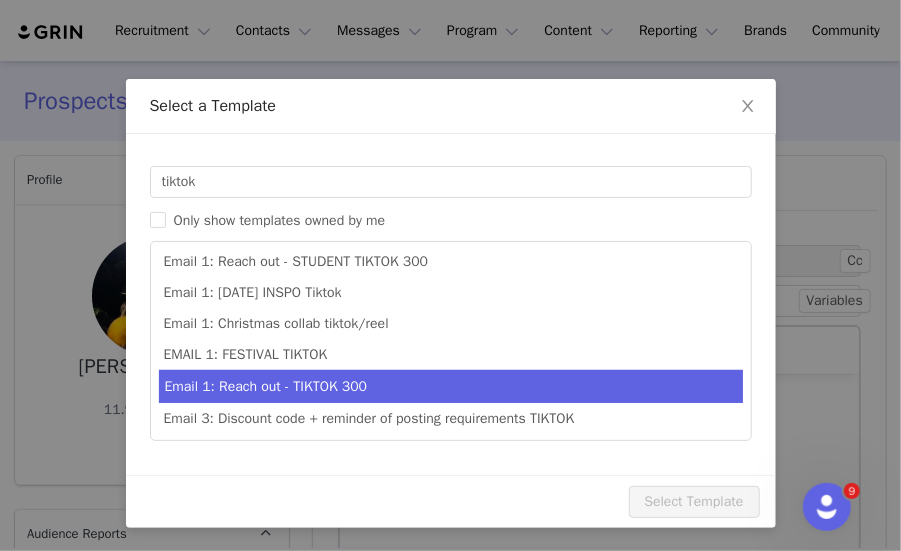 click on "Email 1: Reach out - TIKTOK 300" at bounding box center [451, 386] 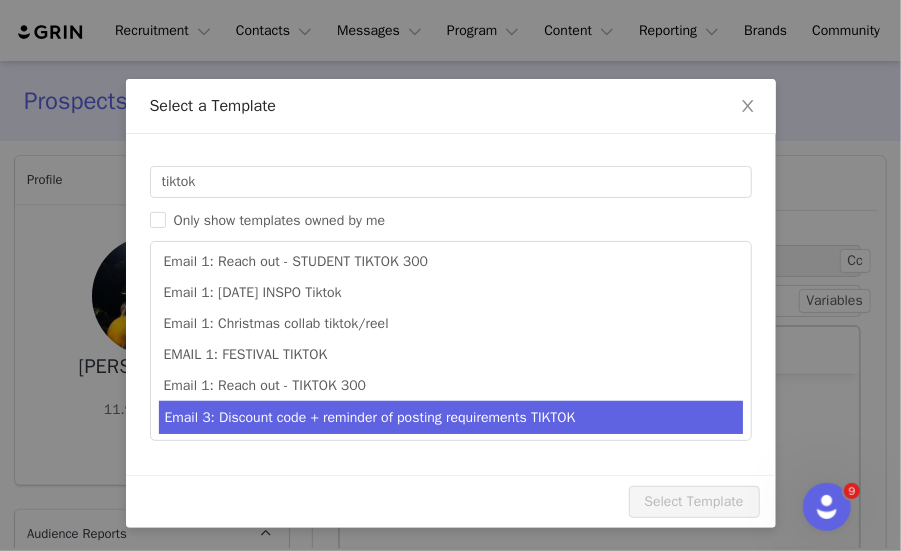scroll, scrollTop: 66, scrollLeft: 0, axis: vertical 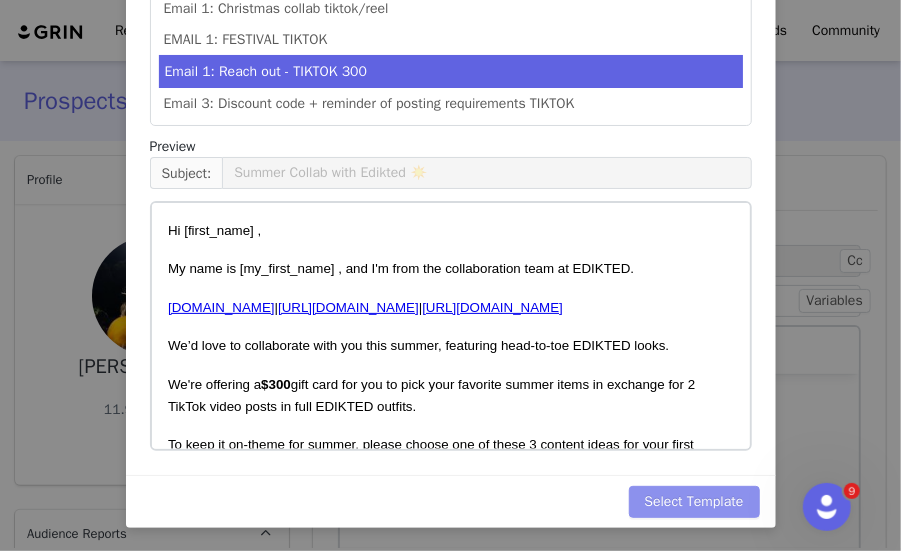 click on "Select Template" at bounding box center [694, 502] 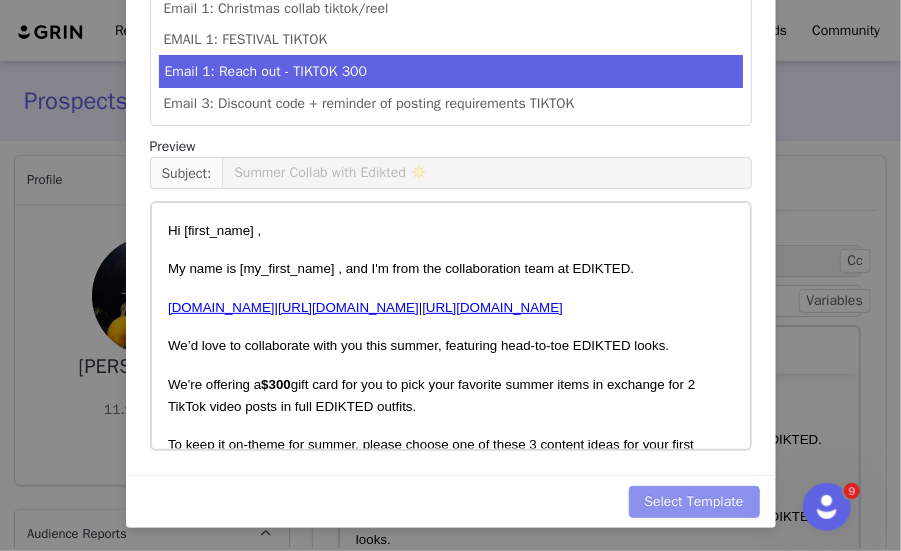 scroll, scrollTop: 0, scrollLeft: 0, axis: both 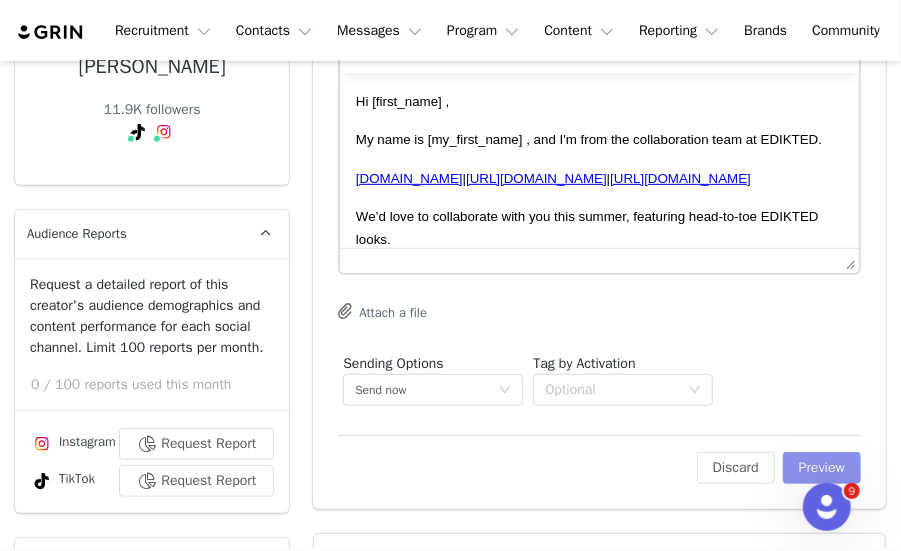 click on "Preview" at bounding box center [822, 468] 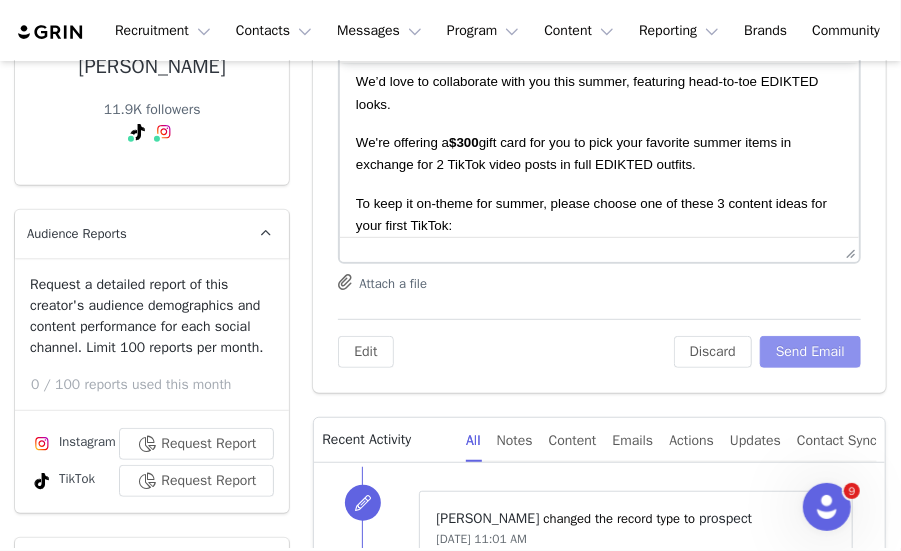 scroll, scrollTop: 100, scrollLeft: 0, axis: vertical 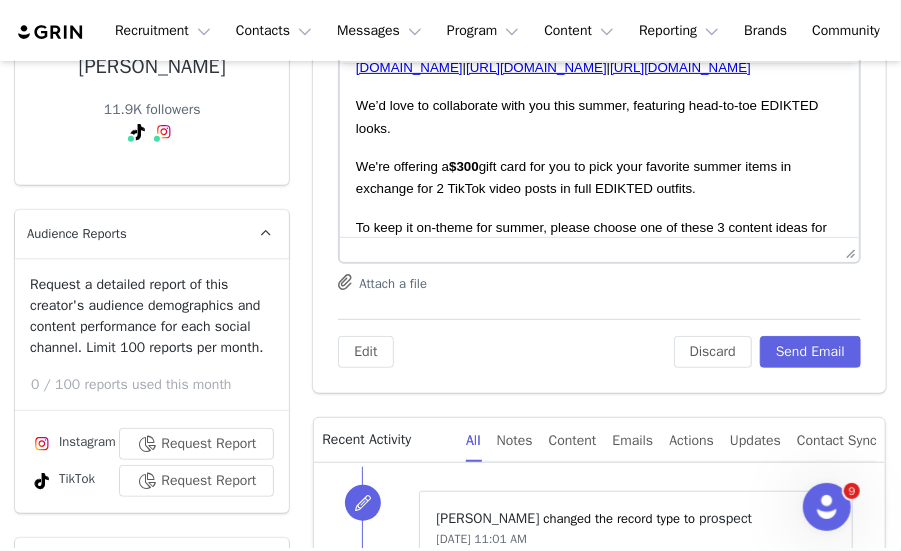 click on "$300" at bounding box center [464, 165] 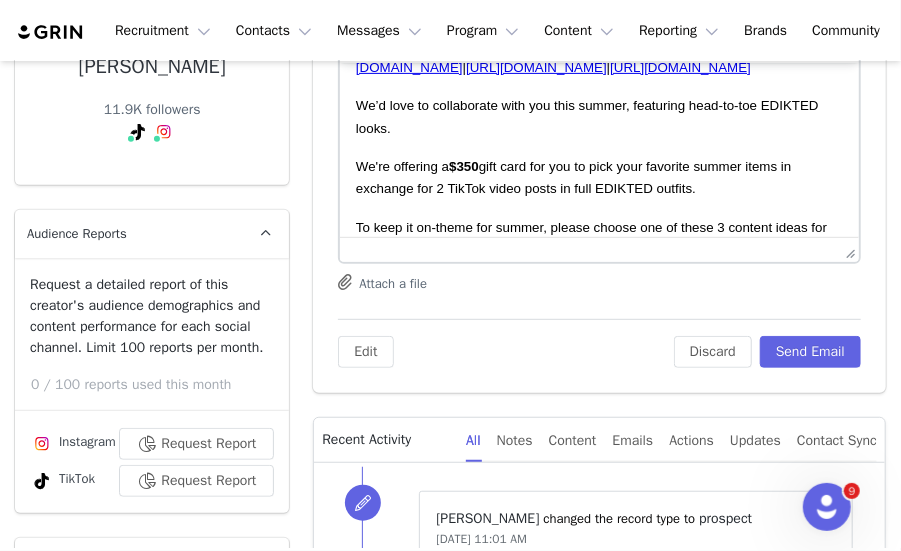 drag, startPoint x: 478, startPoint y: 189, endPoint x: 454, endPoint y: 190, distance: 24.020824 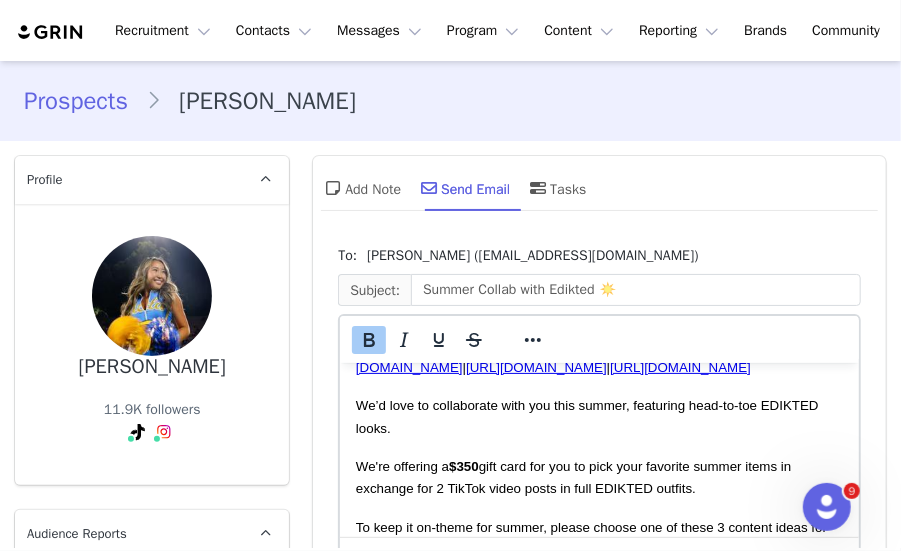 click at bounding box center [369, 340] 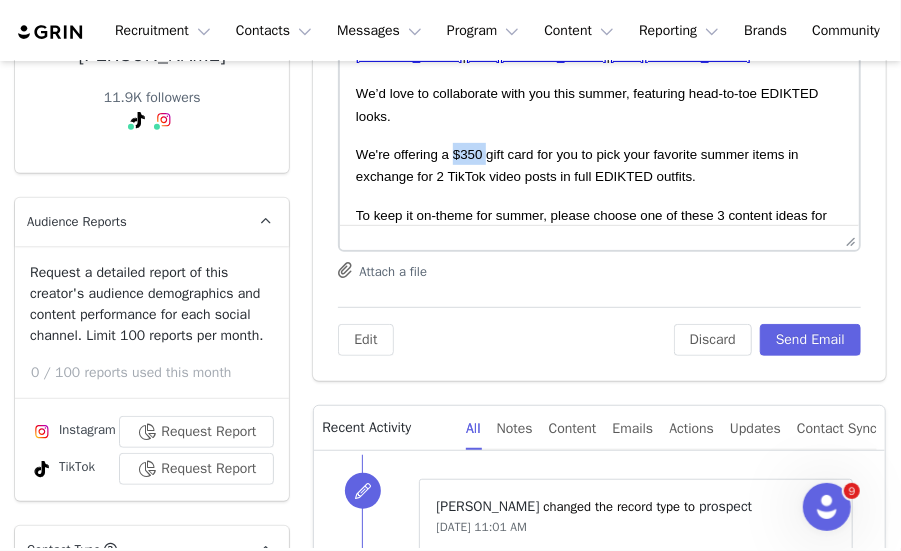 scroll, scrollTop: 400, scrollLeft: 0, axis: vertical 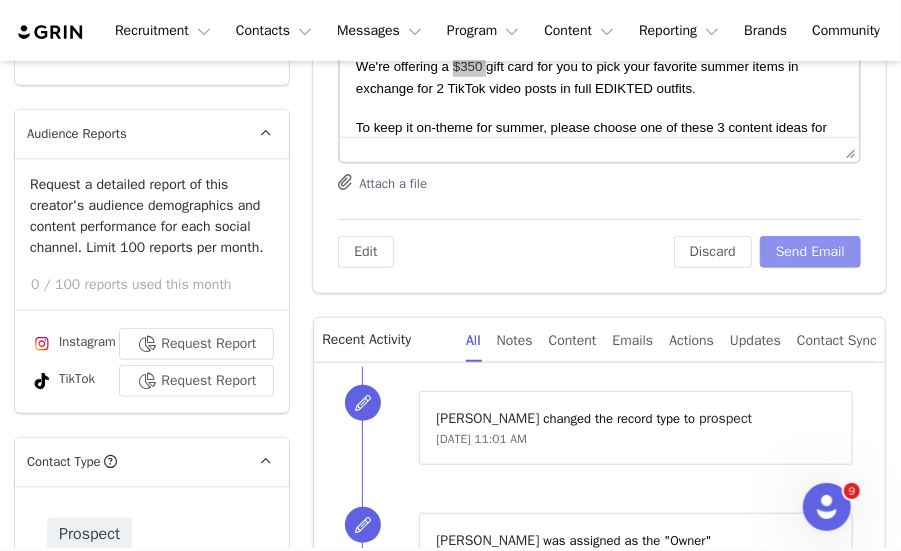 drag, startPoint x: 814, startPoint y: 248, endPoint x: 689, endPoint y: 194, distance: 136.16534 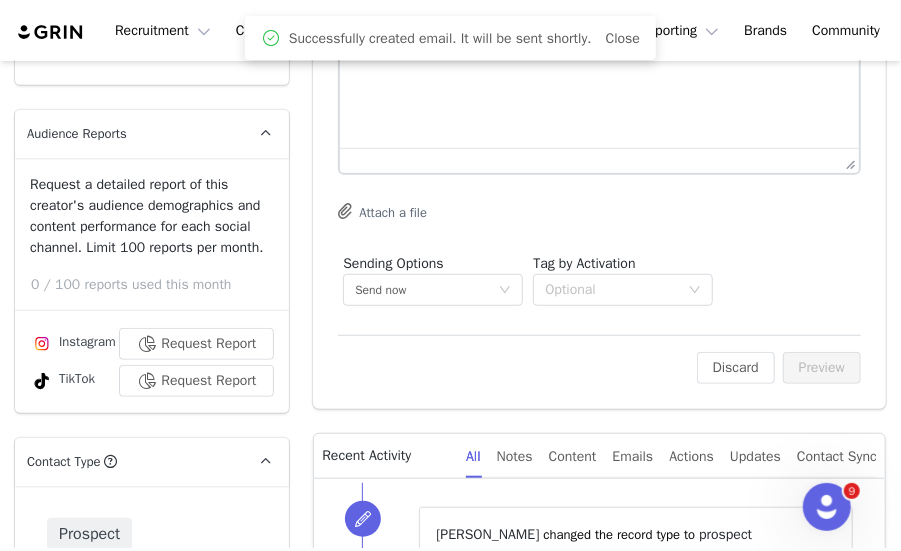 scroll, scrollTop: 0, scrollLeft: 0, axis: both 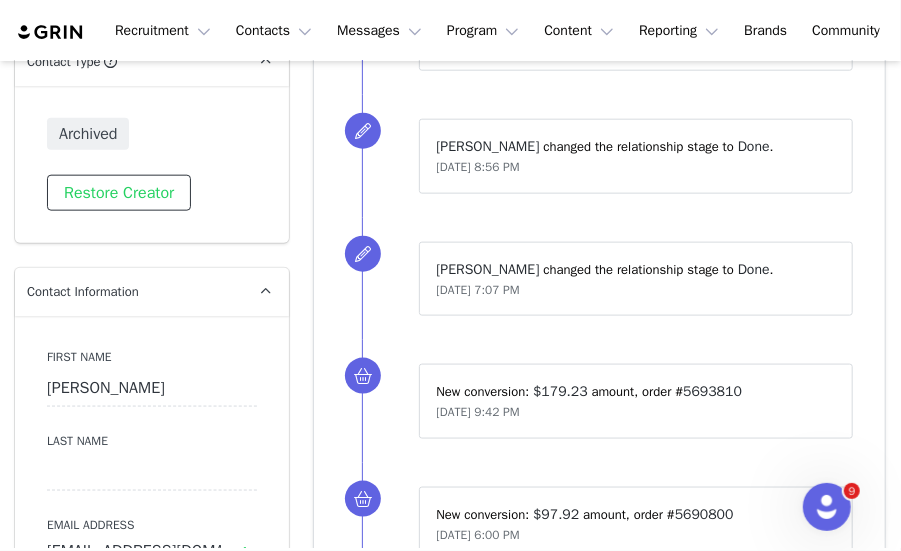 click on "Restore Creator" at bounding box center [119, 193] 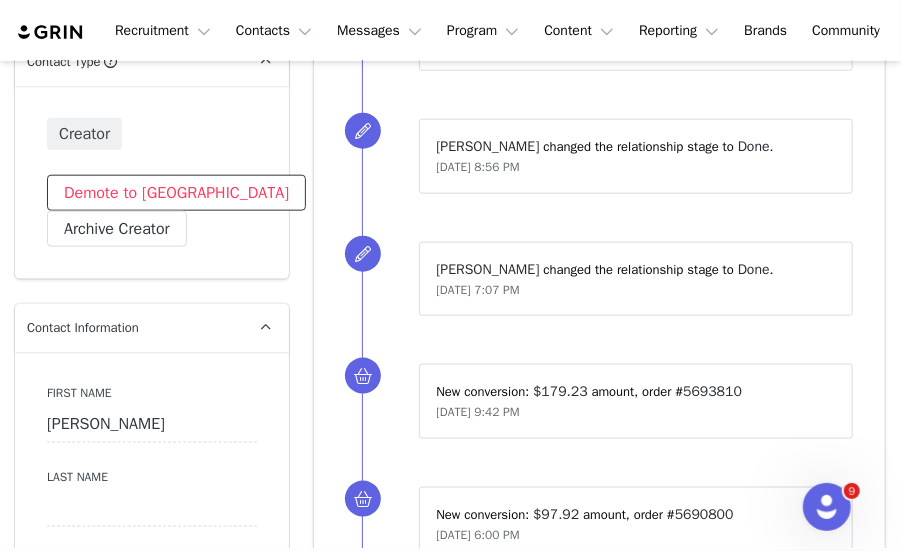 click on "Demote to [GEOGRAPHIC_DATA]" at bounding box center (176, 193) 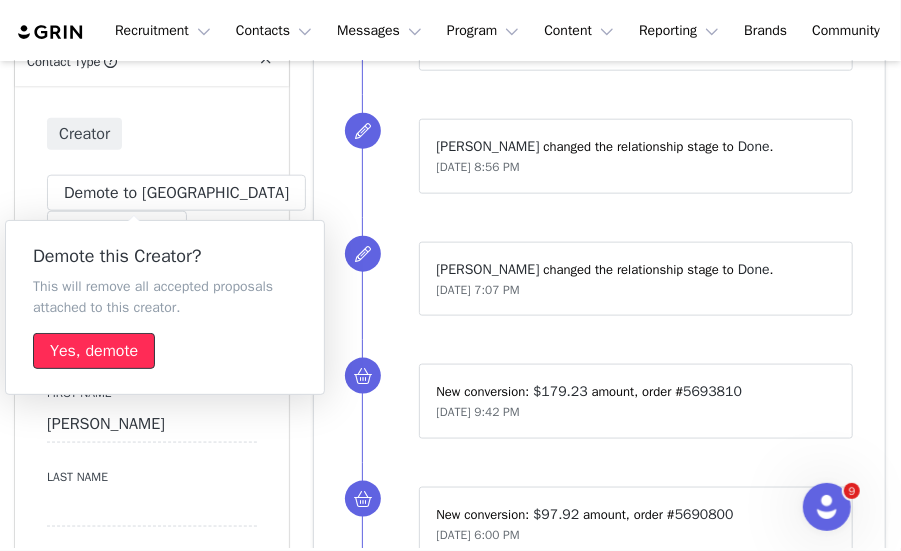 click on "Yes, demote" at bounding box center (94, 351) 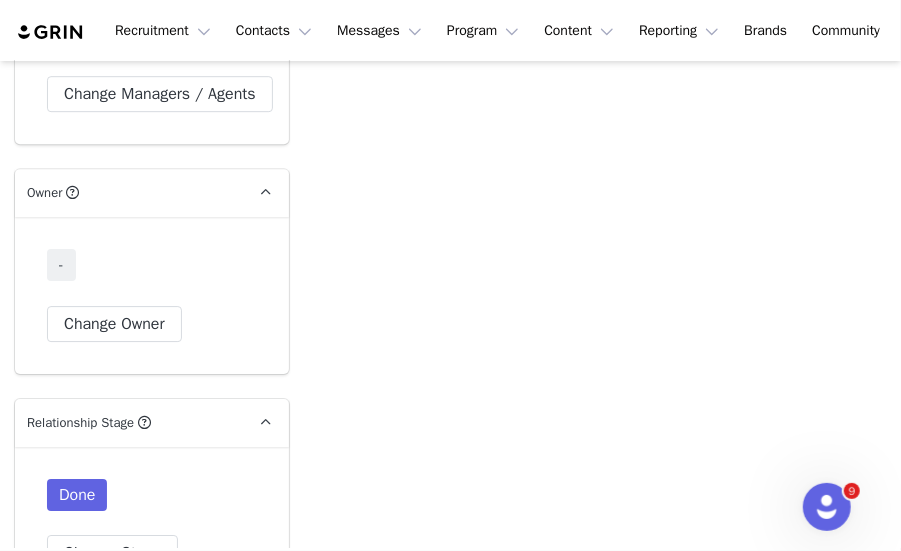 scroll, scrollTop: 5000, scrollLeft: 0, axis: vertical 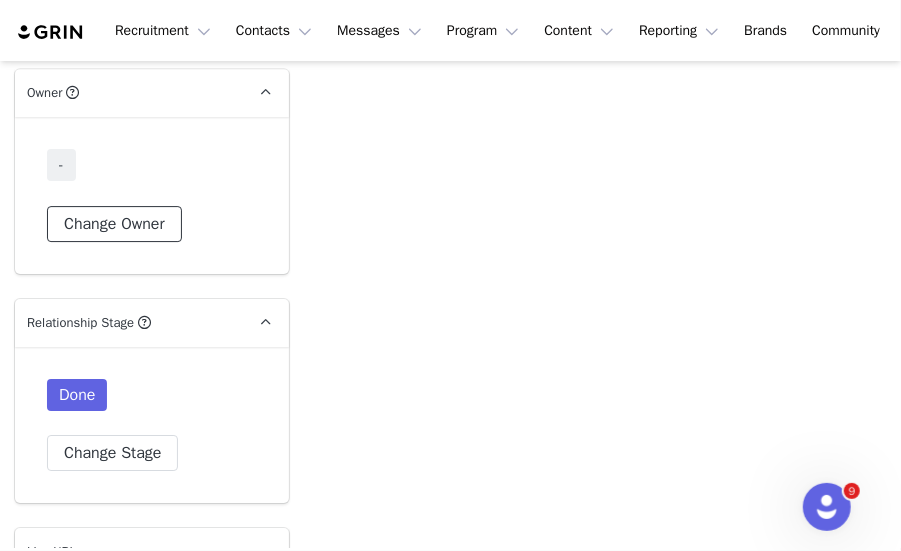 click on "Change Owner" at bounding box center (114, 224) 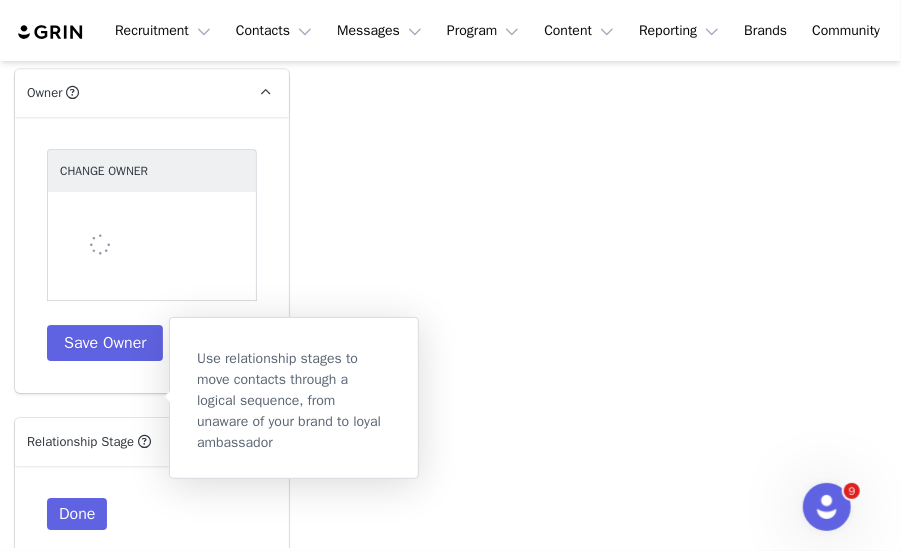 select 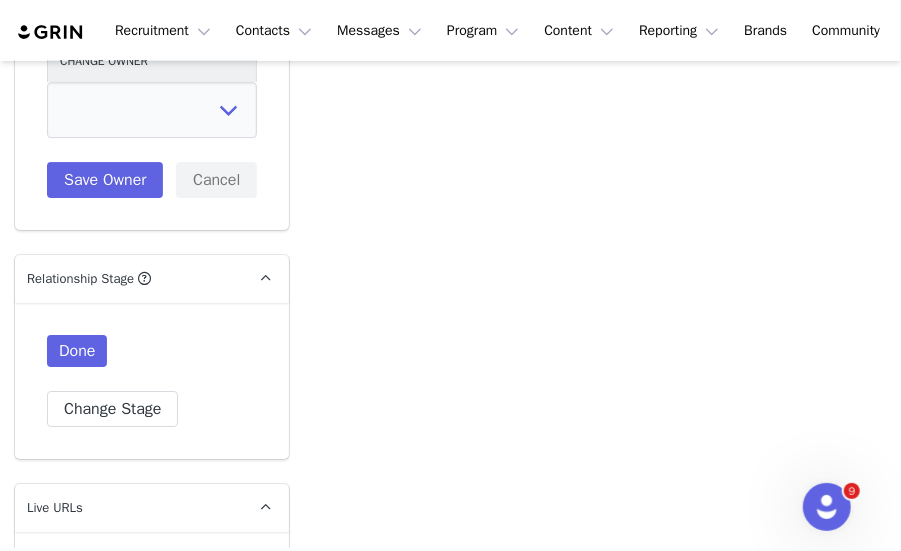 scroll, scrollTop: 5200, scrollLeft: 0, axis: vertical 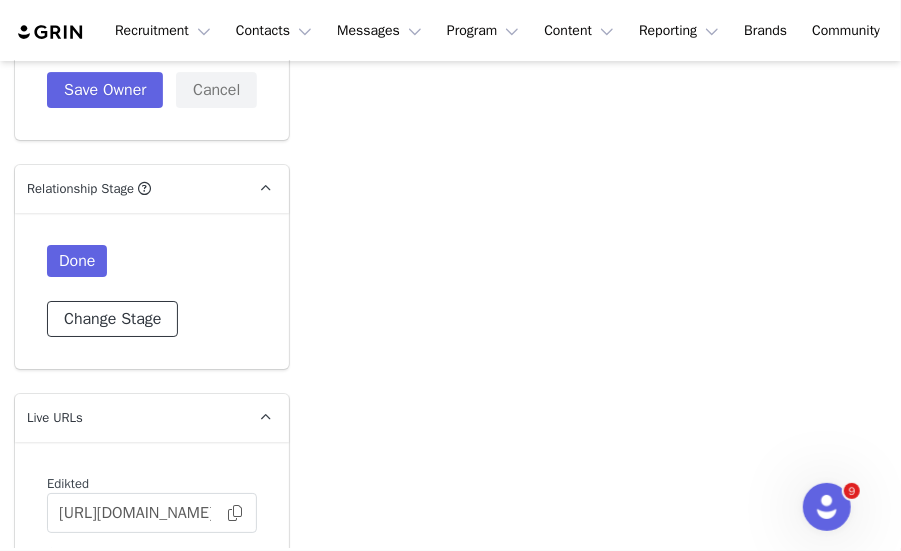 click on "Change Stage" at bounding box center [112, 319] 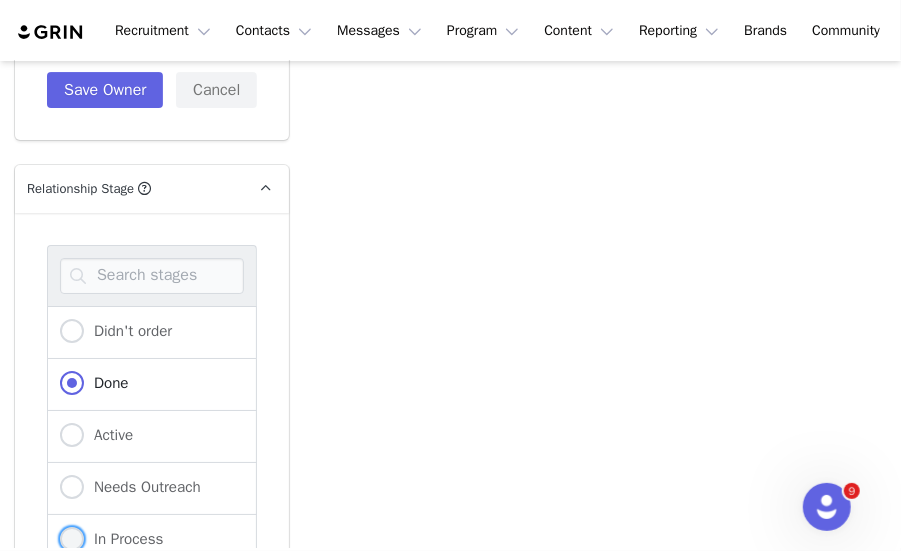 click at bounding box center (72, 539) 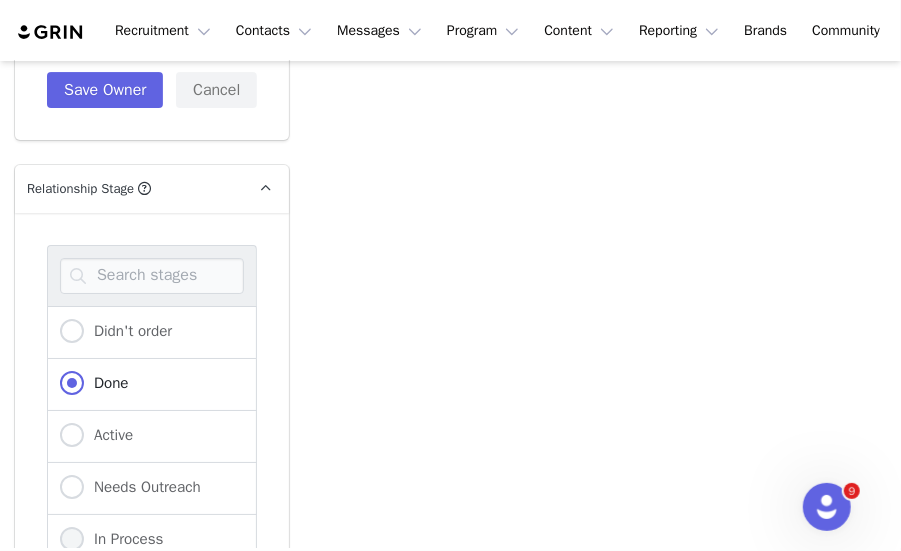 click on "In Process" at bounding box center [72, 540] 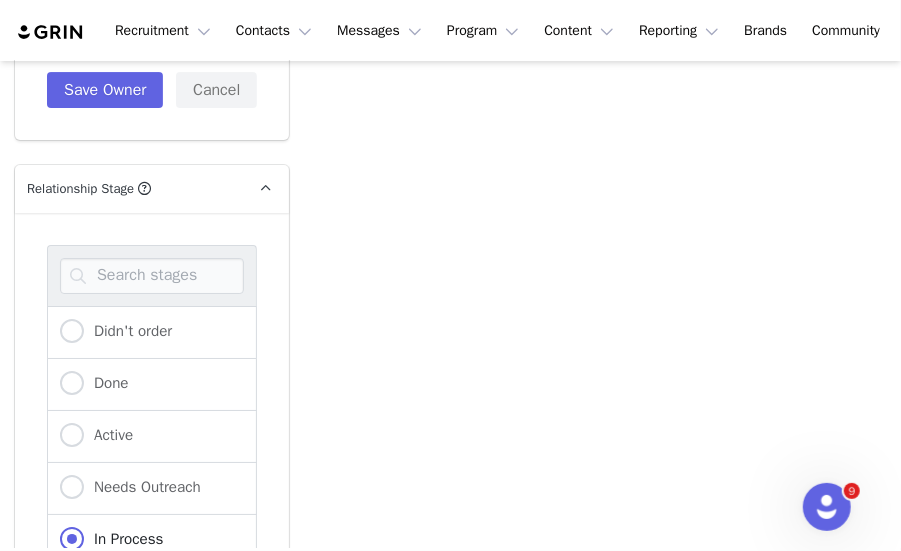 scroll, scrollTop: 5000, scrollLeft: 0, axis: vertical 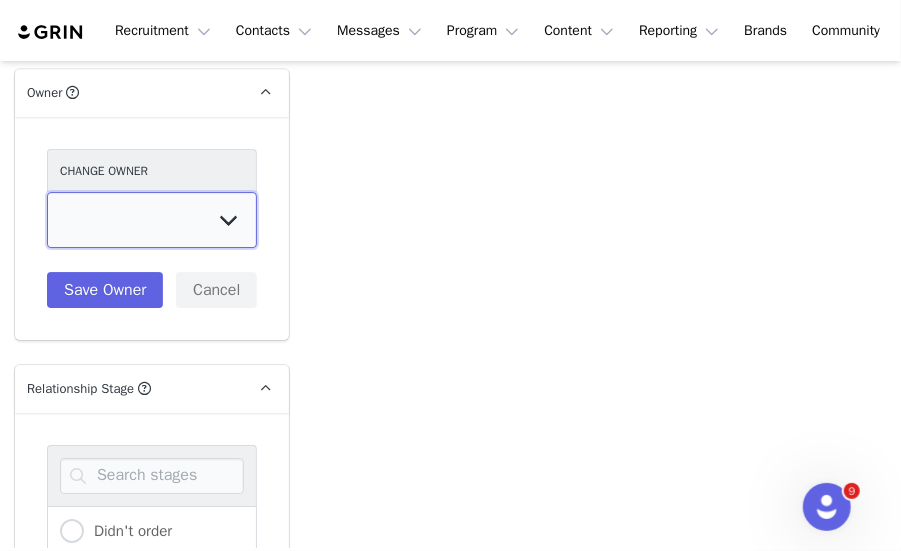 click on "[PERSON_NAME]   [PERSON_NAME]   [PERSON_NAME] [PERSON_NAME] [DEMOGRAPHIC_DATA]   [PERSON_NAME]   [PERSON_NAME]   Eden Hagege   [PERSON_NAME]   [PERSON_NAME]   [PERSON_NAME]   [PERSON_NAME]   [PERSON_NAME]   [PERSON_NAME]   [PERSON_NAME]   [PERSON_NAME]   [PERSON_NAME]   Support Service   [PERSON_NAME]   [PERSON_NAME]" at bounding box center [152, 220] 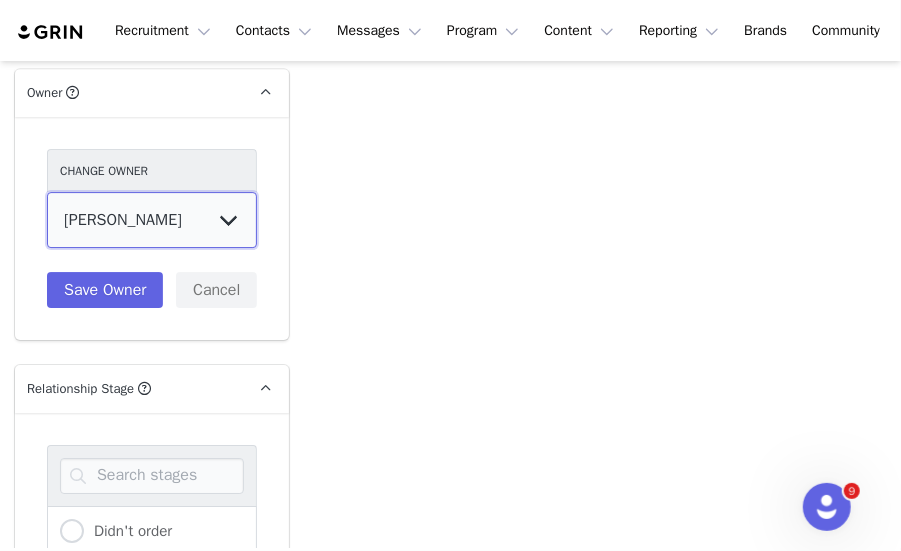 click on "[PERSON_NAME]   [PERSON_NAME]   [PERSON_NAME] [PERSON_NAME] [DEMOGRAPHIC_DATA]   [PERSON_NAME]   [PERSON_NAME]   Eden Hagege   [PERSON_NAME]   [PERSON_NAME]   [PERSON_NAME]   [PERSON_NAME]   [PERSON_NAME]   [PERSON_NAME]   [PERSON_NAME]   [PERSON_NAME]   [PERSON_NAME]   Support Service   [PERSON_NAME]   [PERSON_NAME]" at bounding box center (152, 220) 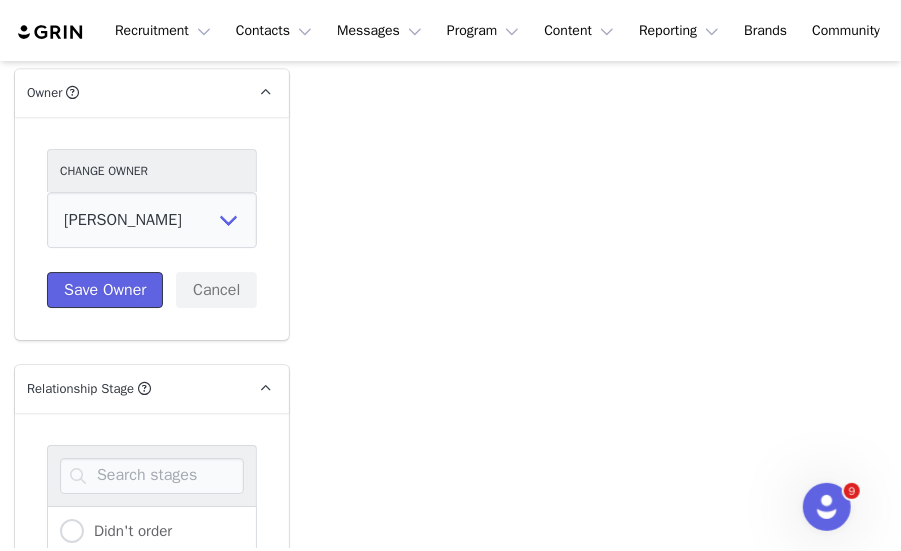 click on "Save Owner" at bounding box center (105, 290) 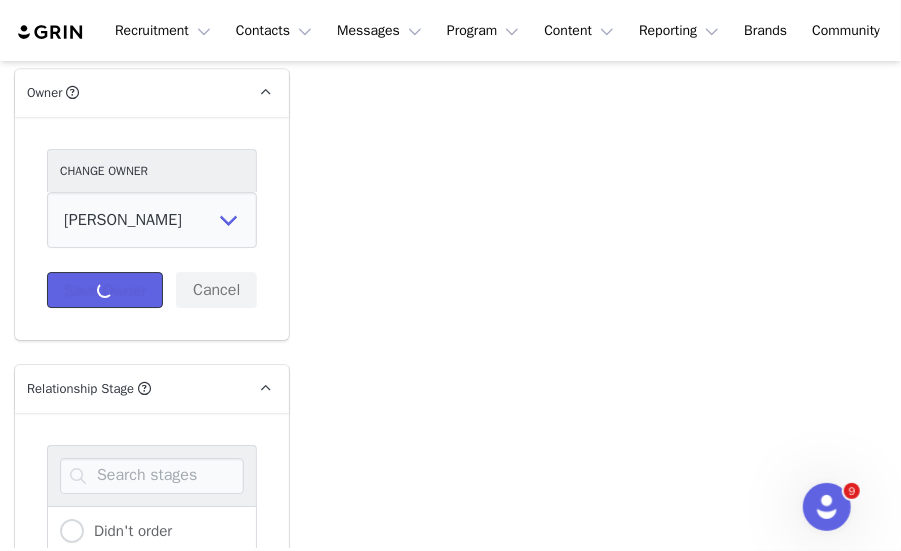 scroll, scrollTop: 5434, scrollLeft: 0, axis: vertical 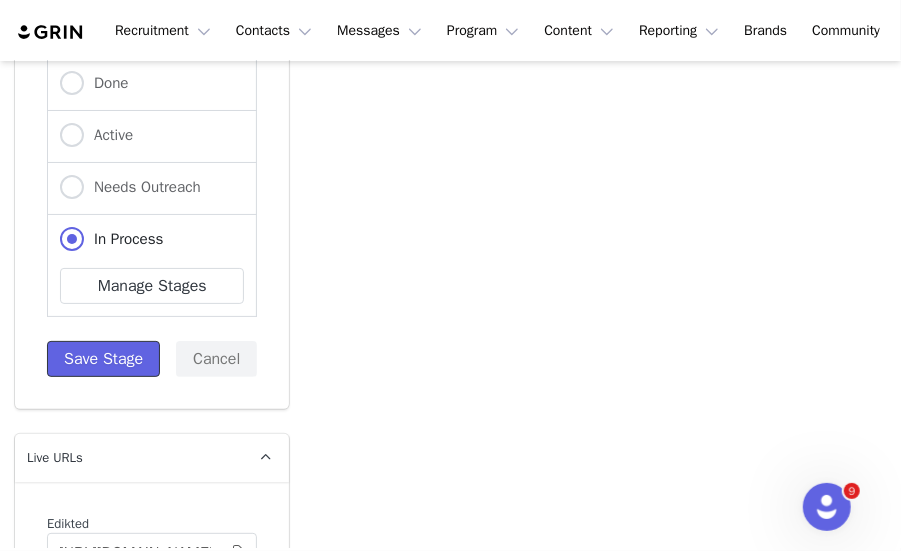 click on "Save Stage" at bounding box center [103, 359] 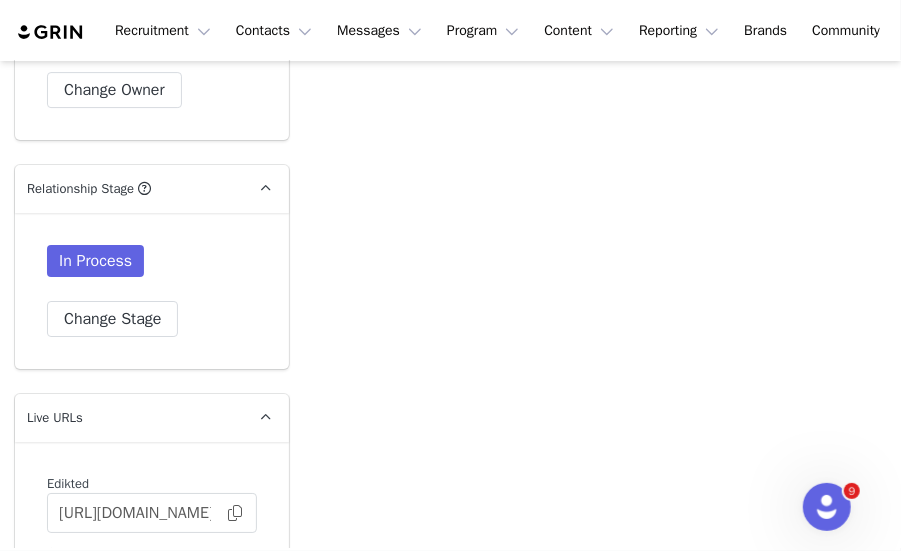 scroll, scrollTop: 5654, scrollLeft: 0, axis: vertical 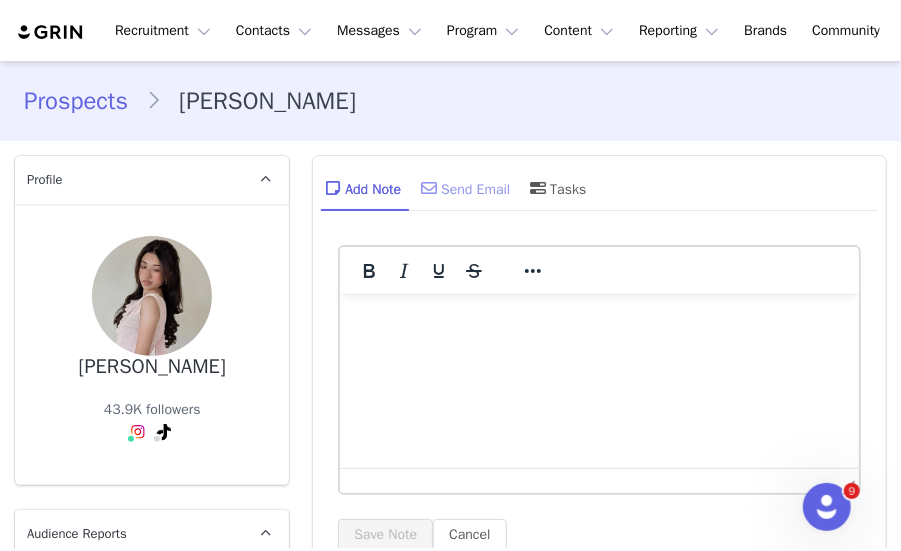 click on "Send Email" at bounding box center (463, 188) 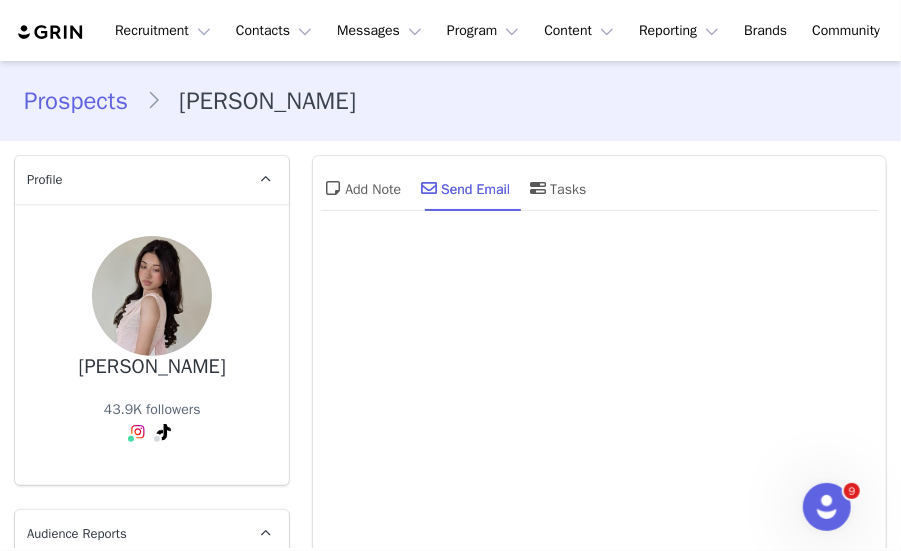 scroll, scrollTop: 0, scrollLeft: 0, axis: both 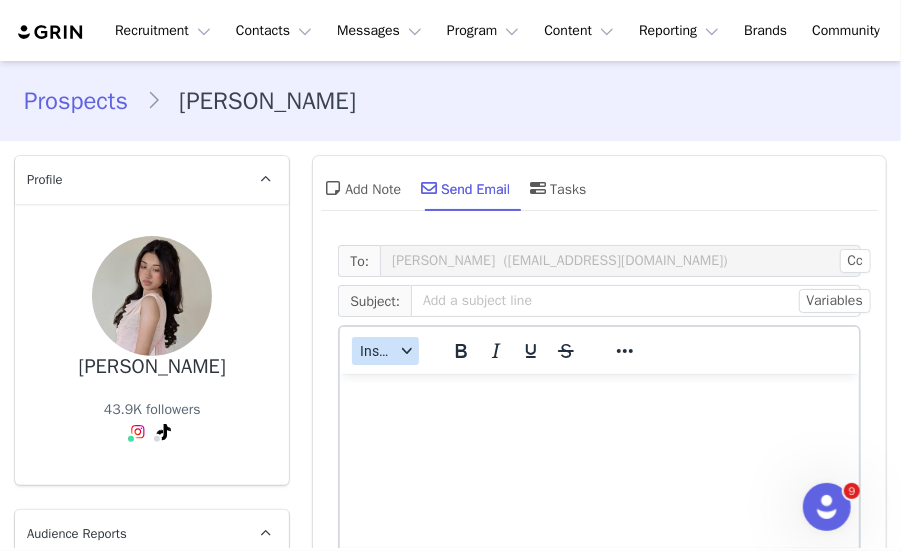 click on "Insert" at bounding box center [377, 351] 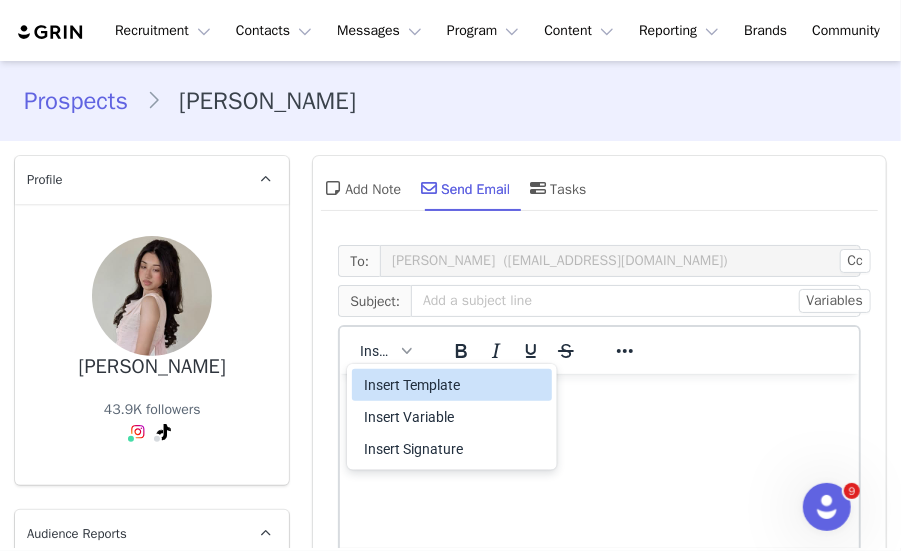 click on "Insert Template" at bounding box center (454, 385) 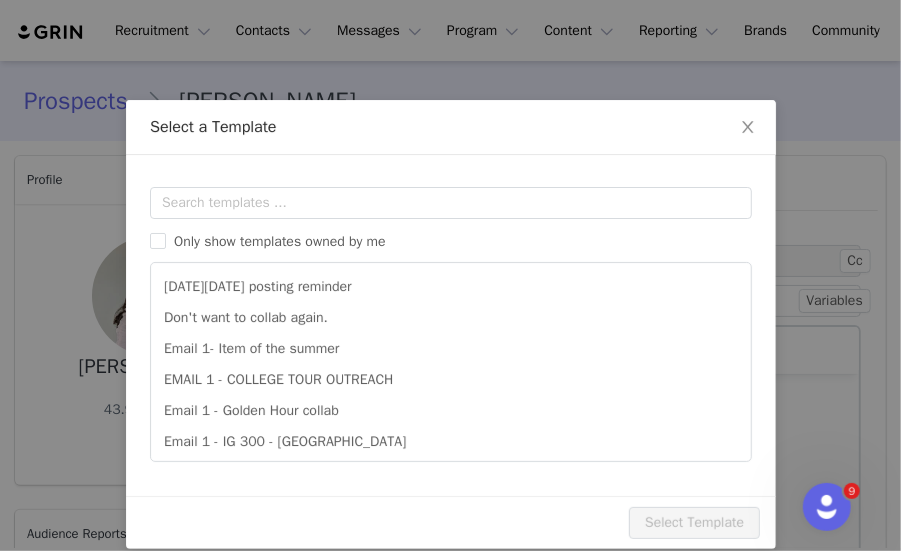 scroll, scrollTop: 0, scrollLeft: 0, axis: both 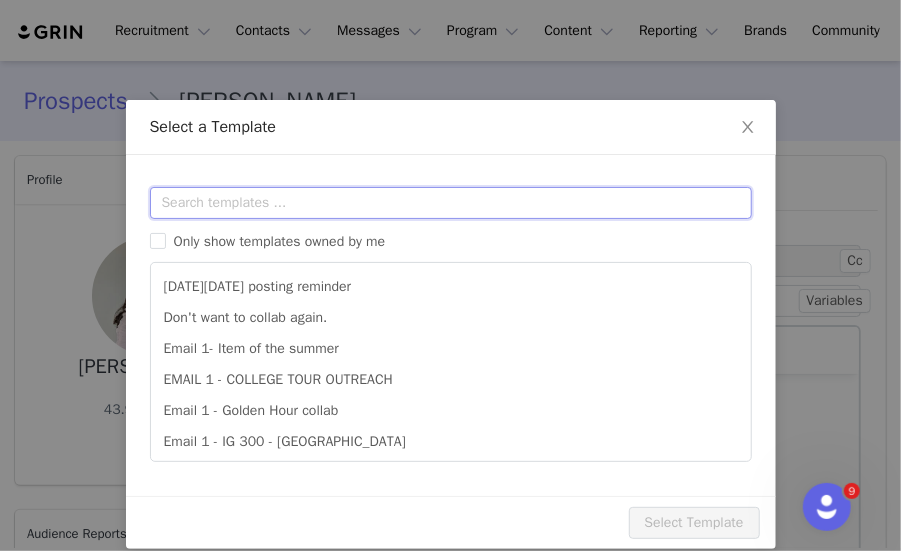 click at bounding box center [451, 203] 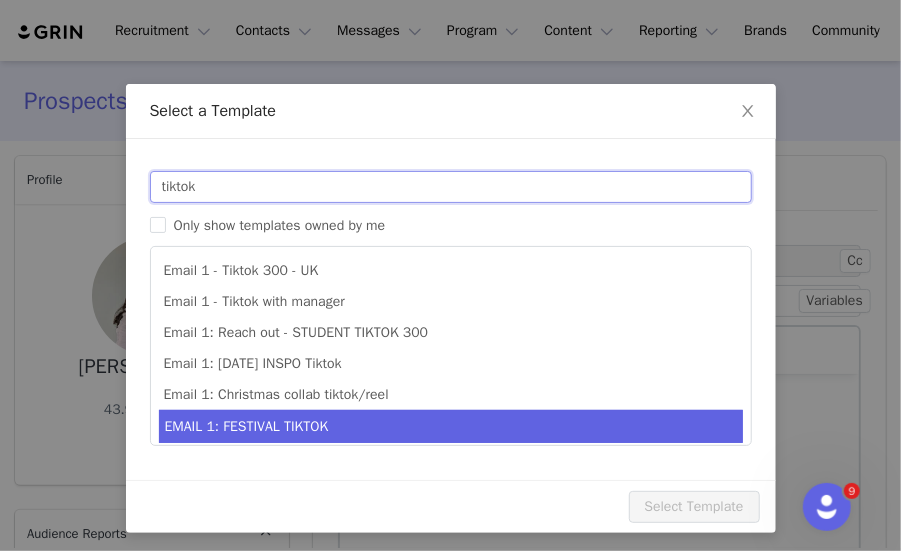 scroll, scrollTop: 21, scrollLeft: 0, axis: vertical 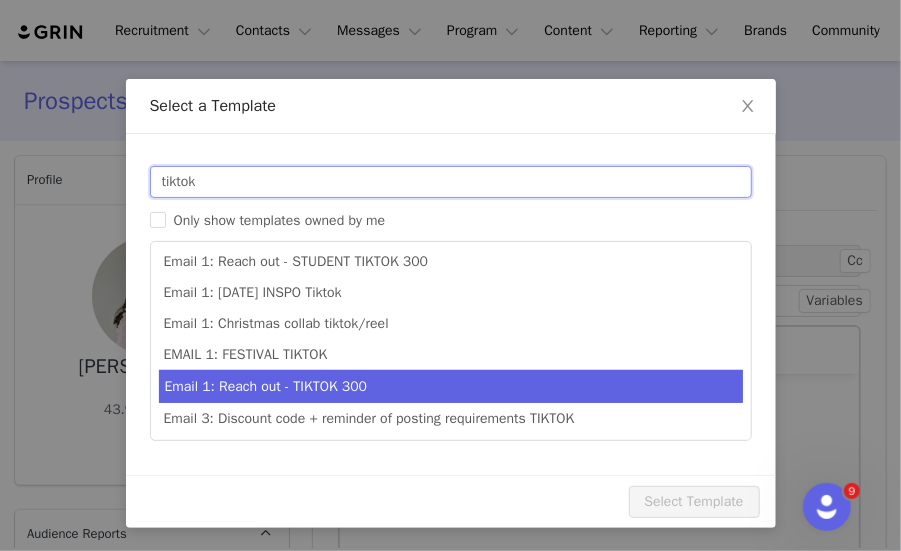 type on "tiktok" 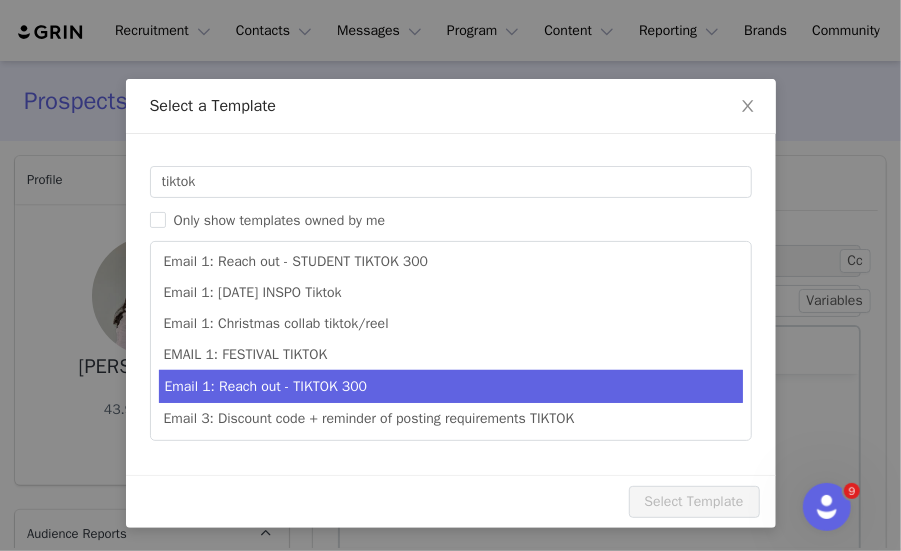 click on "Email 1: Reach out - TIKTOK 300" at bounding box center [451, 386] 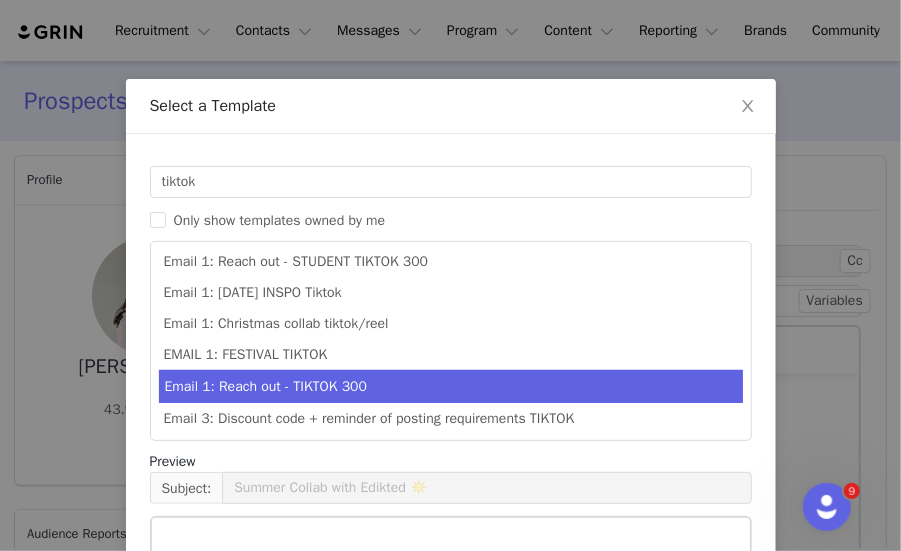 scroll, scrollTop: 66, scrollLeft: 0, axis: vertical 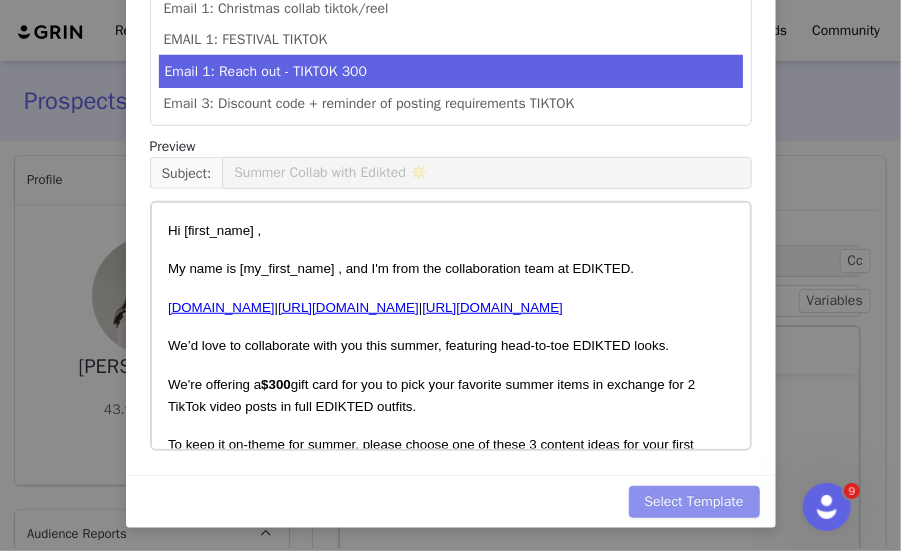 click on "Select Template" at bounding box center [694, 502] 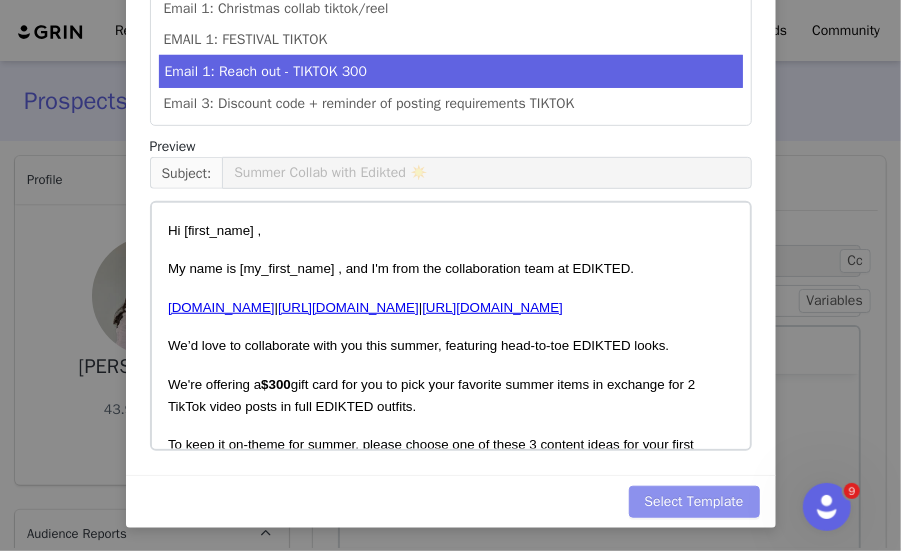 scroll, scrollTop: 0, scrollLeft: 0, axis: both 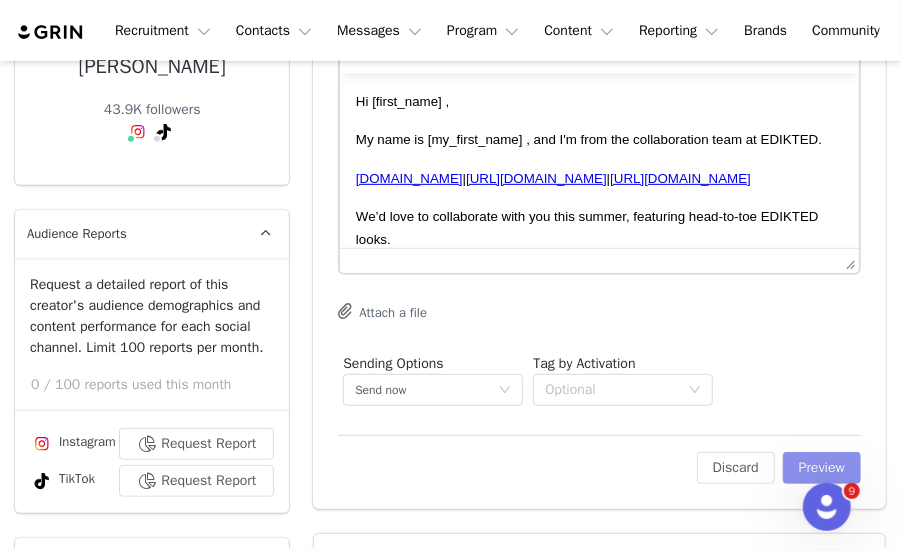 click on "Preview" at bounding box center (822, 468) 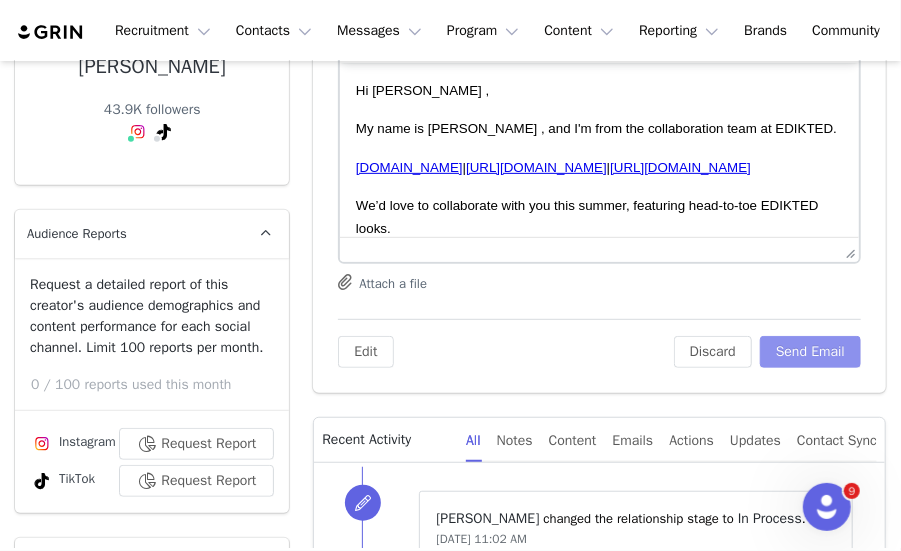scroll, scrollTop: 0, scrollLeft: 0, axis: both 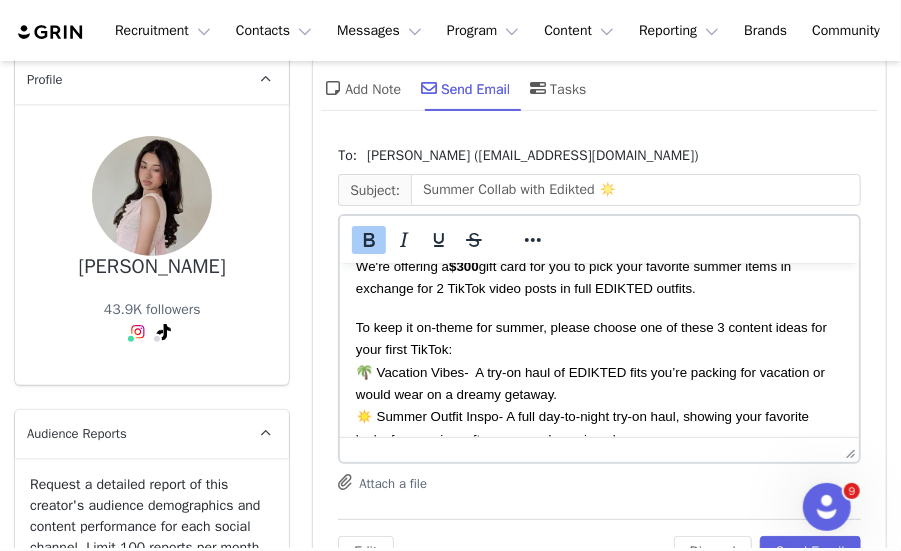drag, startPoint x: 486, startPoint y: 289, endPoint x: 452, endPoint y: 285, distance: 34.234486 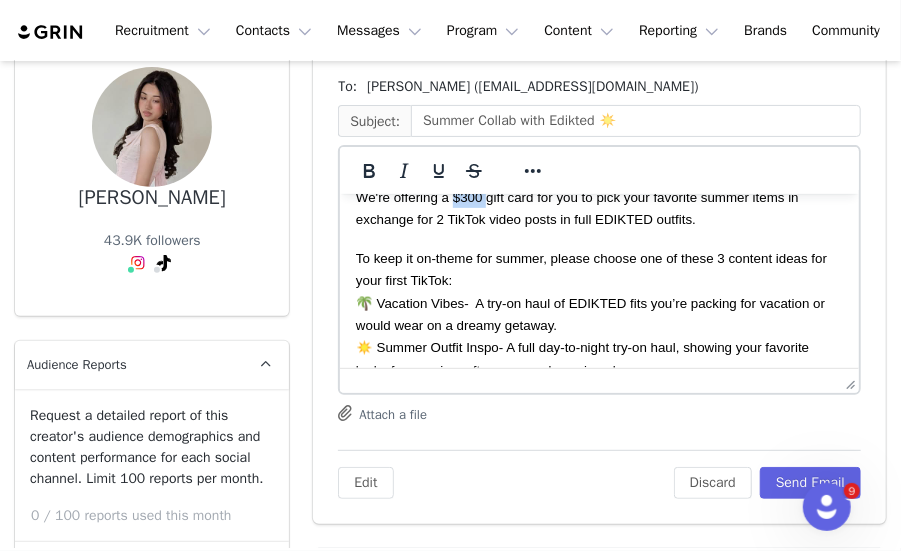 scroll, scrollTop: 200, scrollLeft: 0, axis: vertical 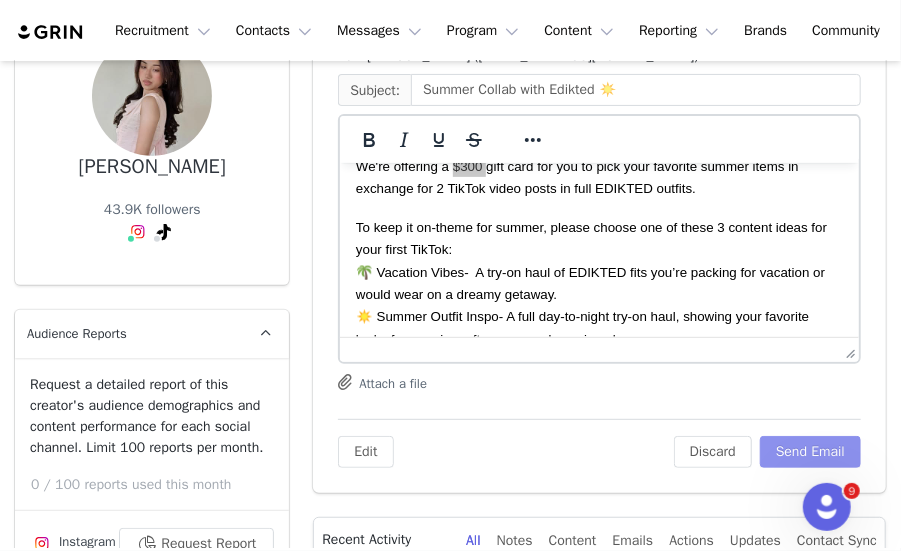 click on "Send Email" at bounding box center (810, 452) 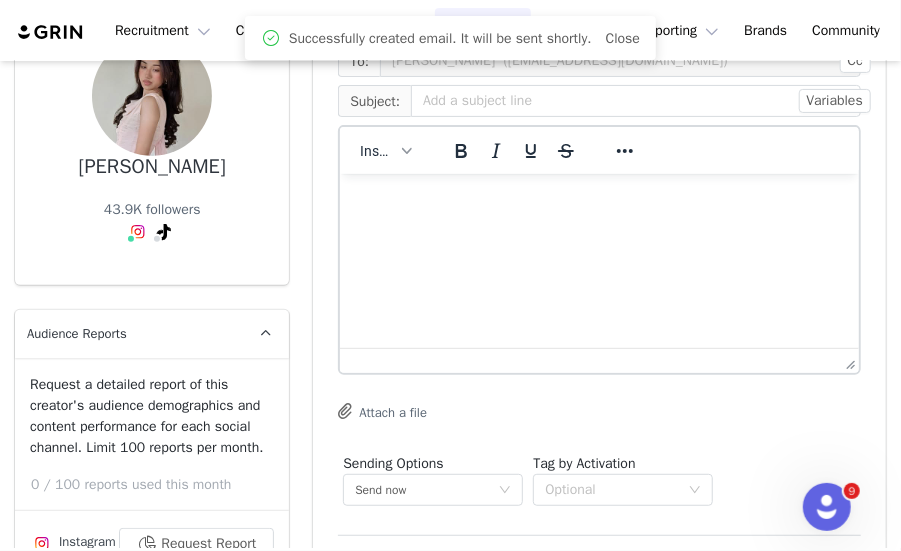 scroll, scrollTop: 0, scrollLeft: 0, axis: both 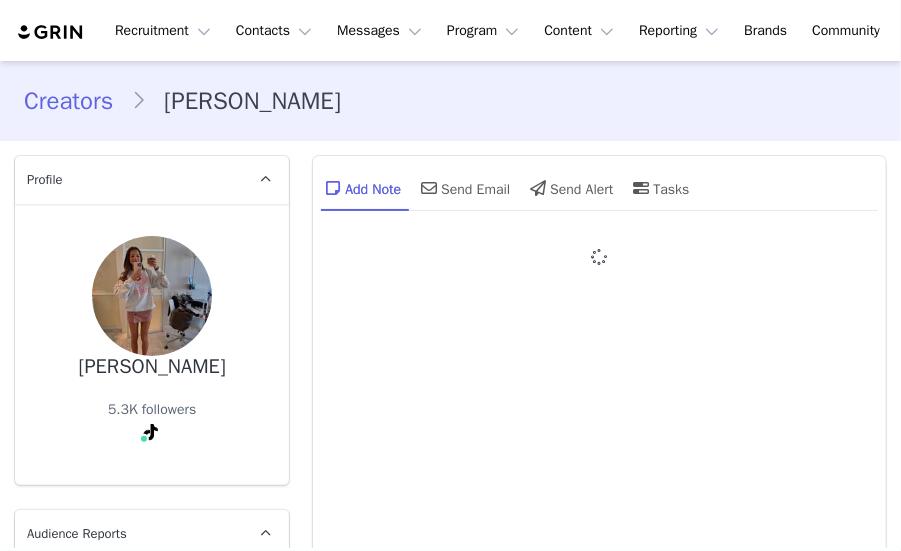 type on "+1 ([GEOGRAPHIC_DATA])" 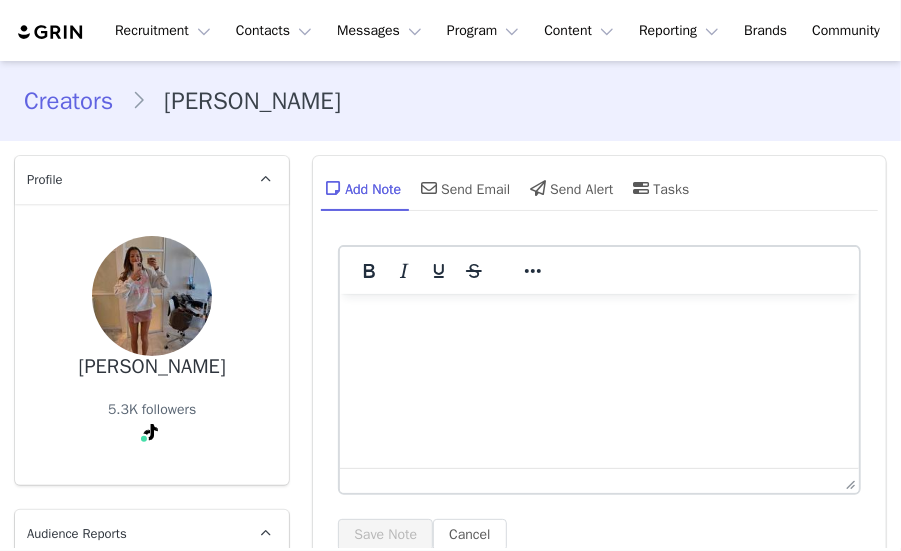 scroll, scrollTop: 500, scrollLeft: 0, axis: vertical 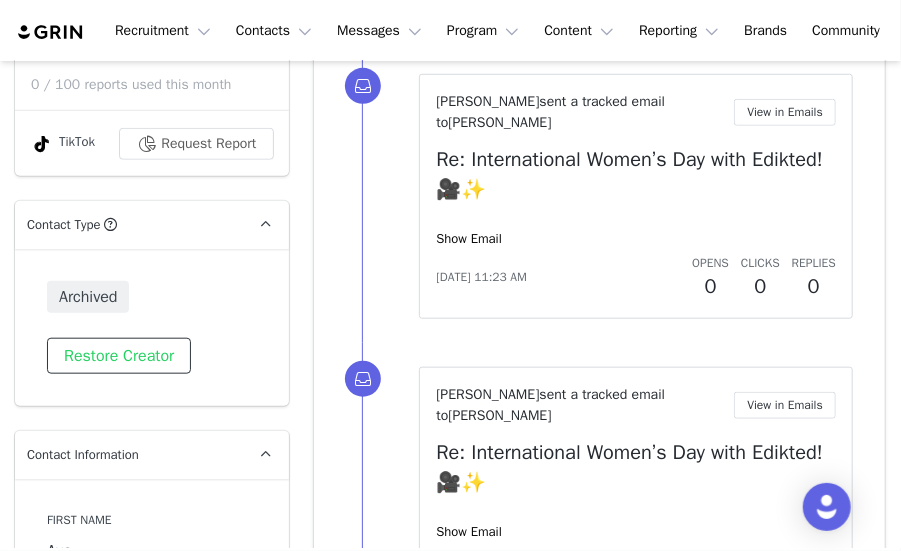 click on "Restore Creator" at bounding box center (119, 356) 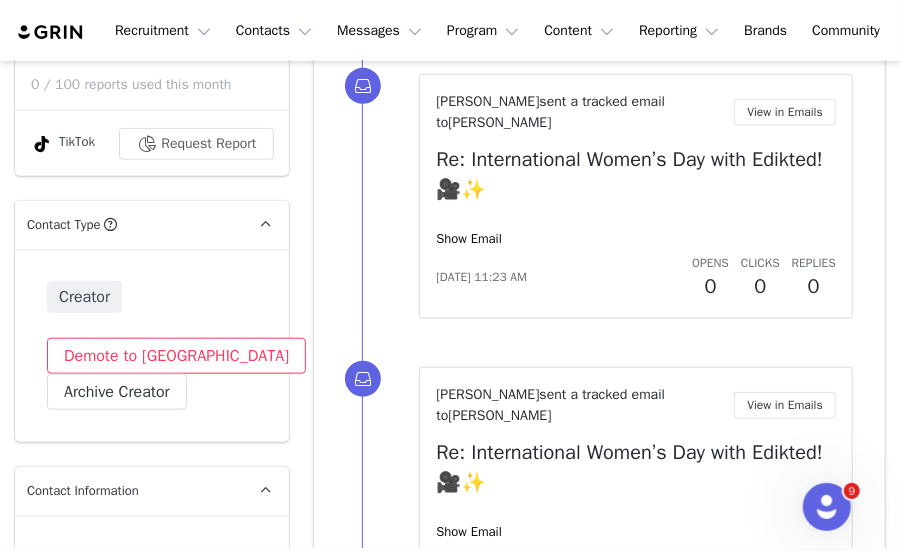 scroll, scrollTop: 0, scrollLeft: 0, axis: both 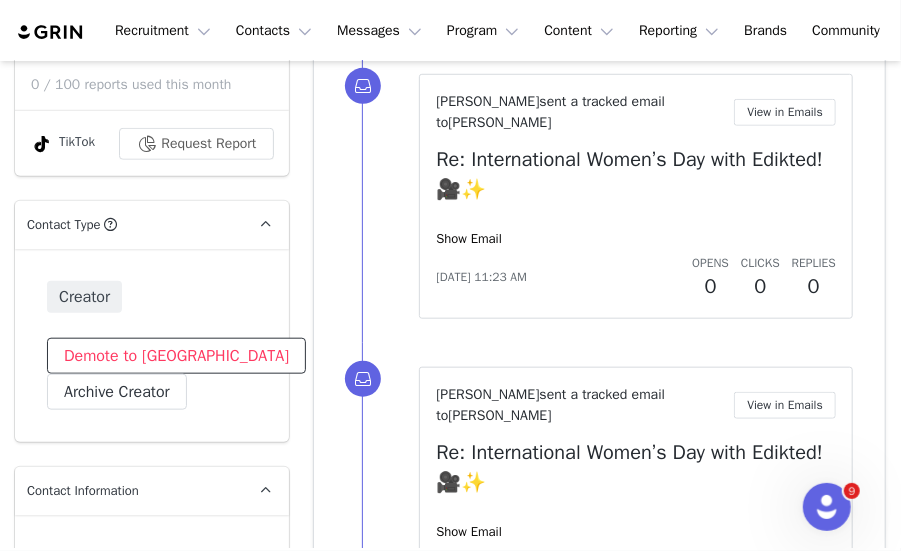 click on "Demote to [GEOGRAPHIC_DATA]" at bounding box center (176, 356) 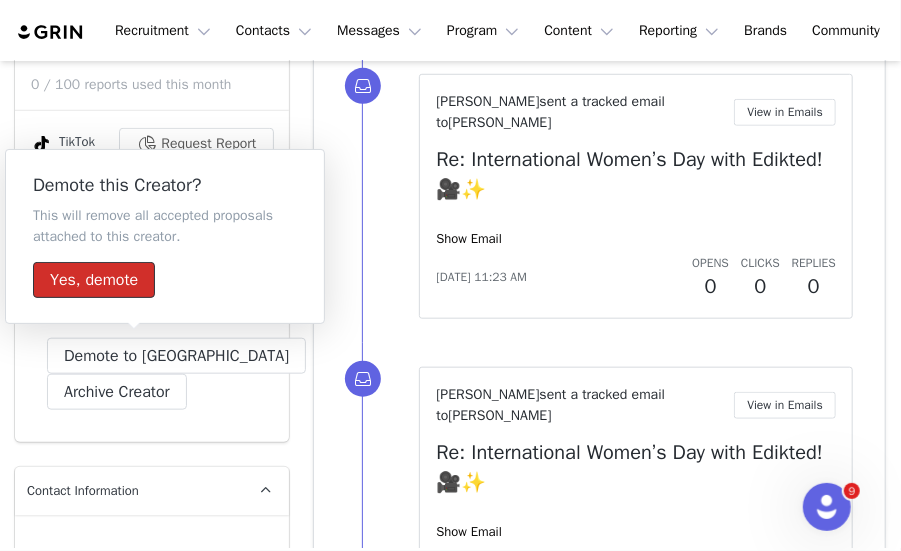 click on "Yes, demote" at bounding box center (94, 280) 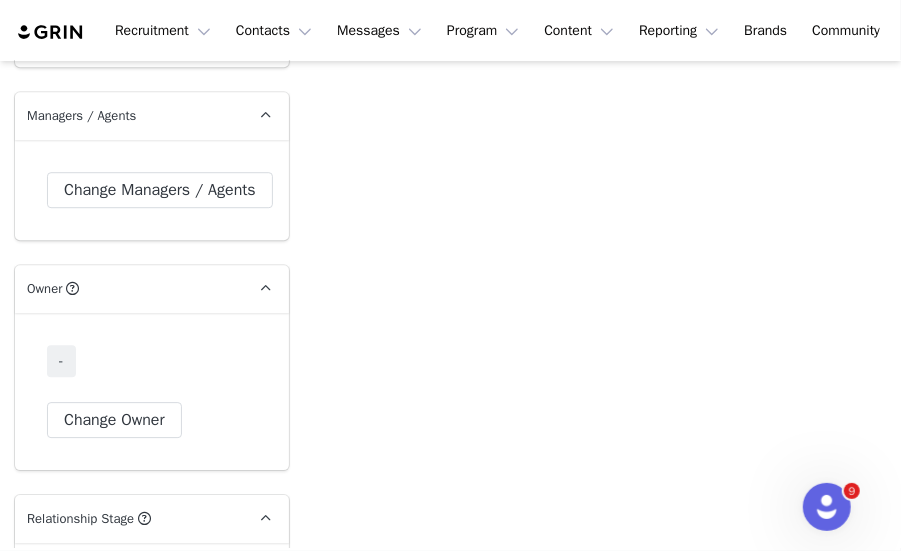 scroll, scrollTop: 4900, scrollLeft: 0, axis: vertical 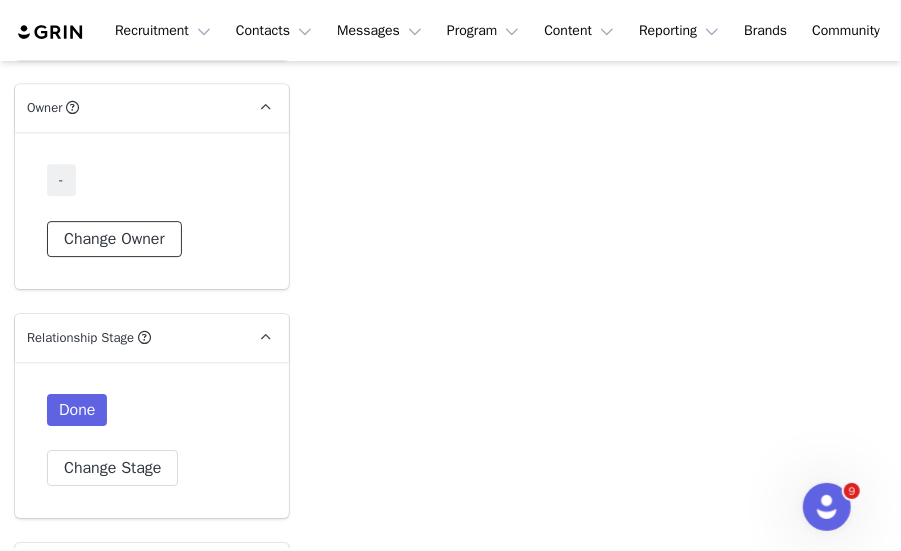 click on "Change Owner" at bounding box center [114, 239] 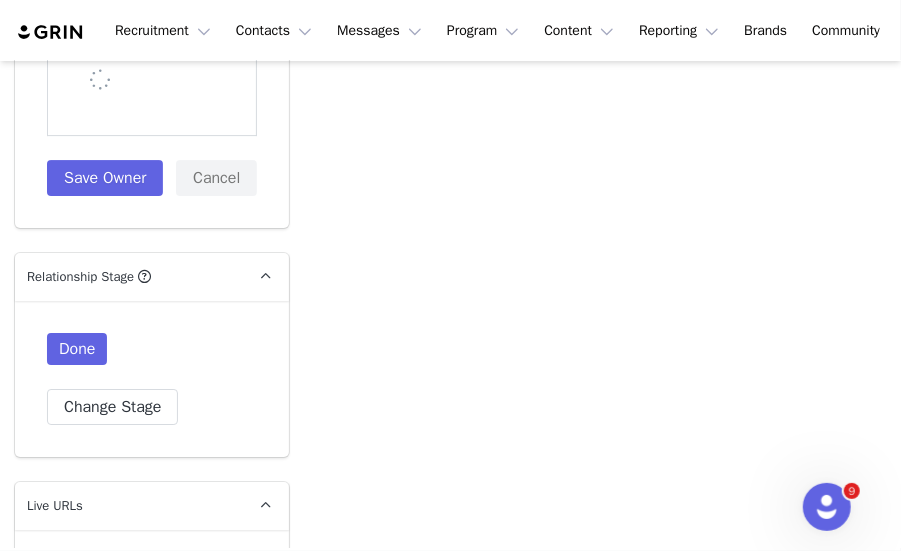 scroll, scrollTop: 5200, scrollLeft: 0, axis: vertical 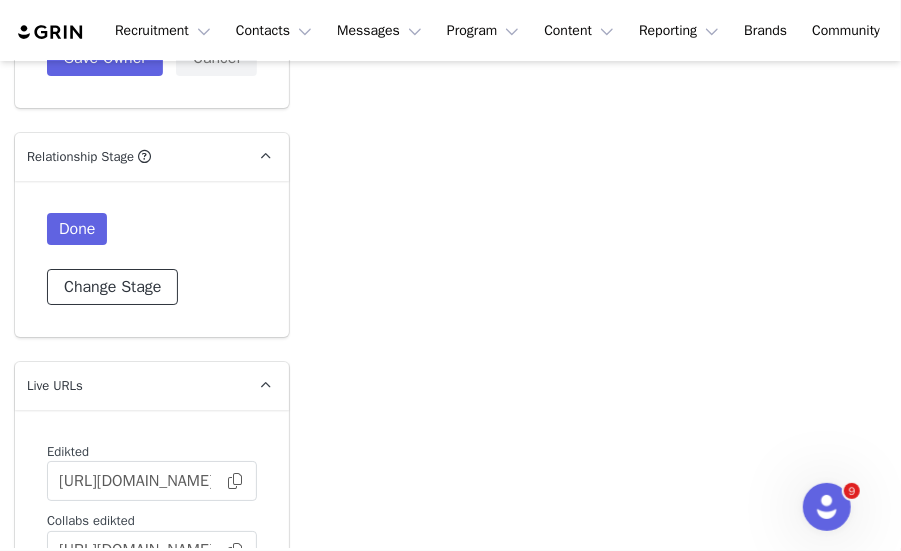 click on "Change Stage" at bounding box center [112, 287] 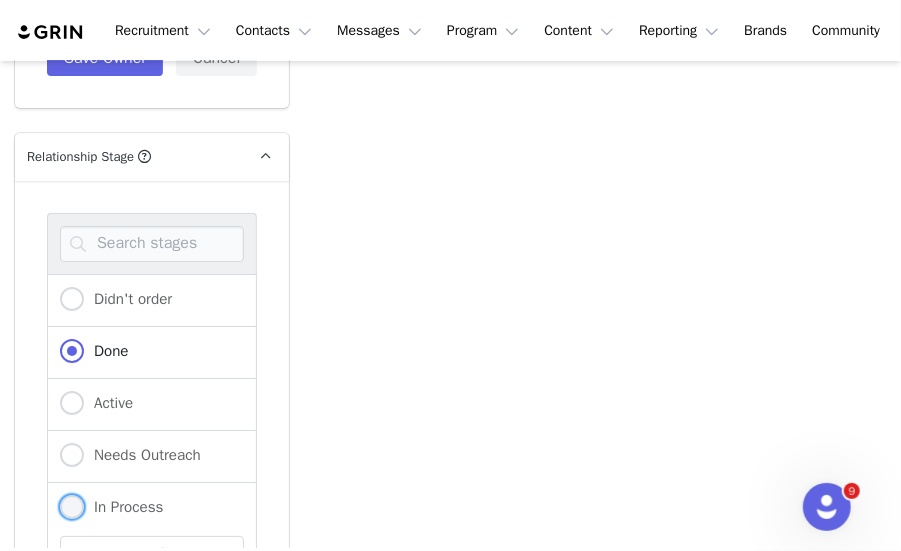 click at bounding box center (72, 507) 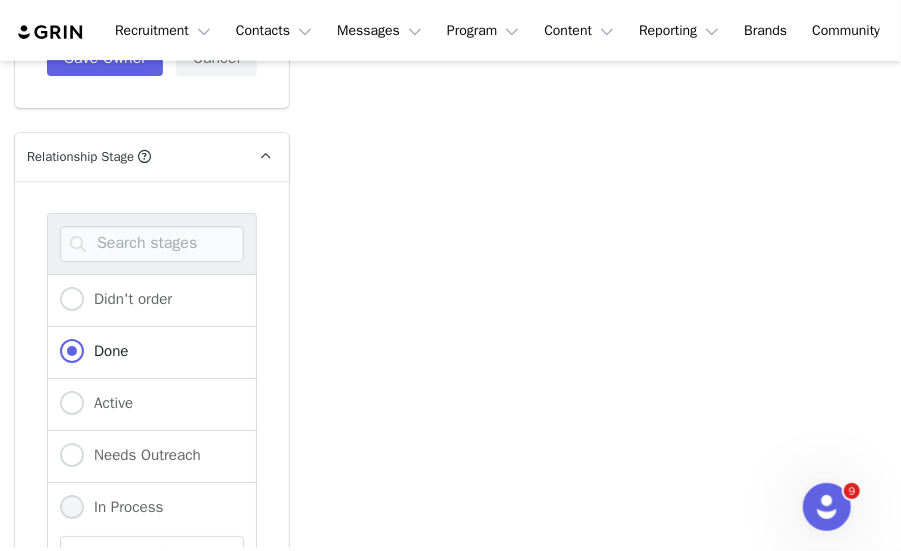 click on "In Process" at bounding box center [72, 508] 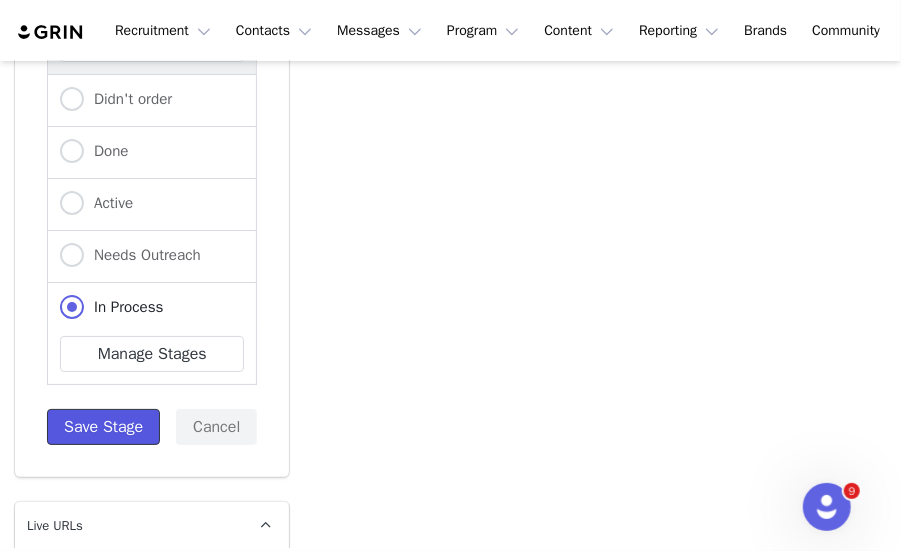 click on "Save Stage" at bounding box center (103, 427) 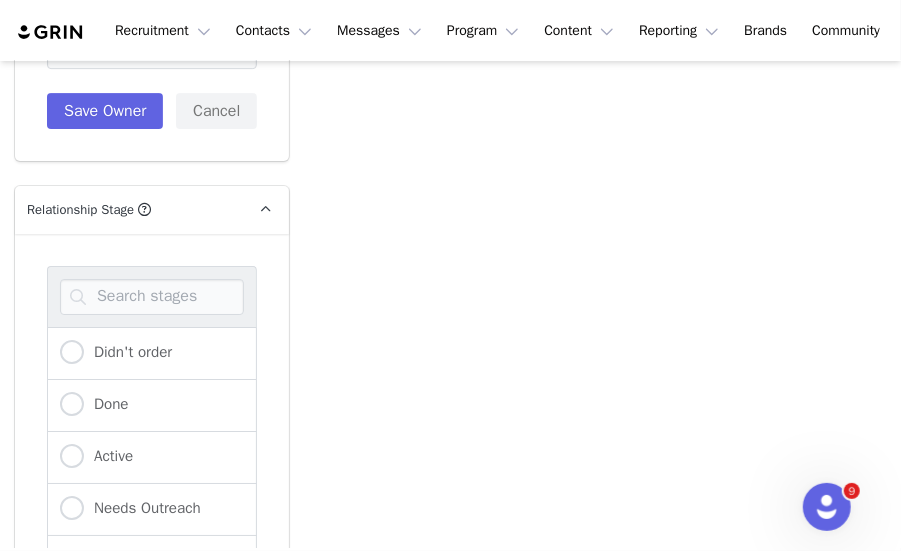 scroll, scrollTop: 4947, scrollLeft: 0, axis: vertical 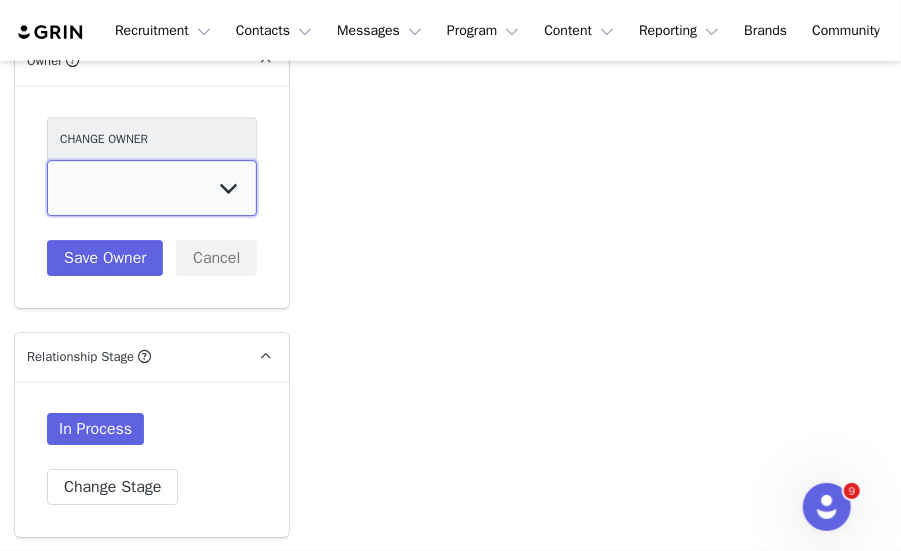click on "[PERSON_NAME]   [PERSON_NAME]   [PERSON_NAME] [PERSON_NAME] [DEMOGRAPHIC_DATA]   [PERSON_NAME]   [PERSON_NAME]   Eden Hagege   [PERSON_NAME]   [PERSON_NAME]   [PERSON_NAME]   [PERSON_NAME]   [PERSON_NAME]   [PERSON_NAME]   [PERSON_NAME]   [PERSON_NAME]   [PERSON_NAME]   Support Service   [PERSON_NAME]   [PERSON_NAME]" at bounding box center (152, 188) 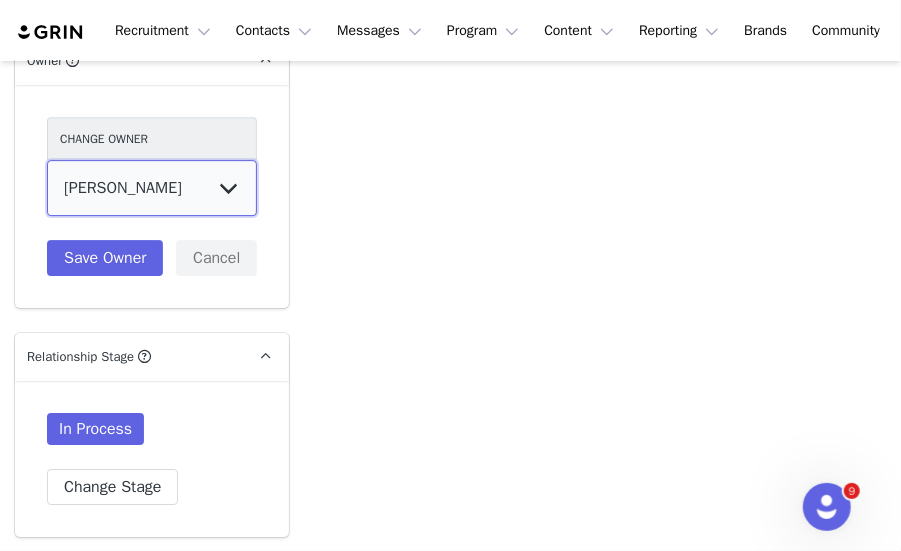 click on "[PERSON_NAME]   [PERSON_NAME]   [PERSON_NAME] [PERSON_NAME] [DEMOGRAPHIC_DATA]   [PERSON_NAME]   [PERSON_NAME]   Eden Hagege   [PERSON_NAME]   [PERSON_NAME]   [PERSON_NAME]   [PERSON_NAME]   [PERSON_NAME]   [PERSON_NAME]   [PERSON_NAME]   [PERSON_NAME]   [PERSON_NAME]   Support Service   [PERSON_NAME]   [PERSON_NAME]" at bounding box center (152, 188) 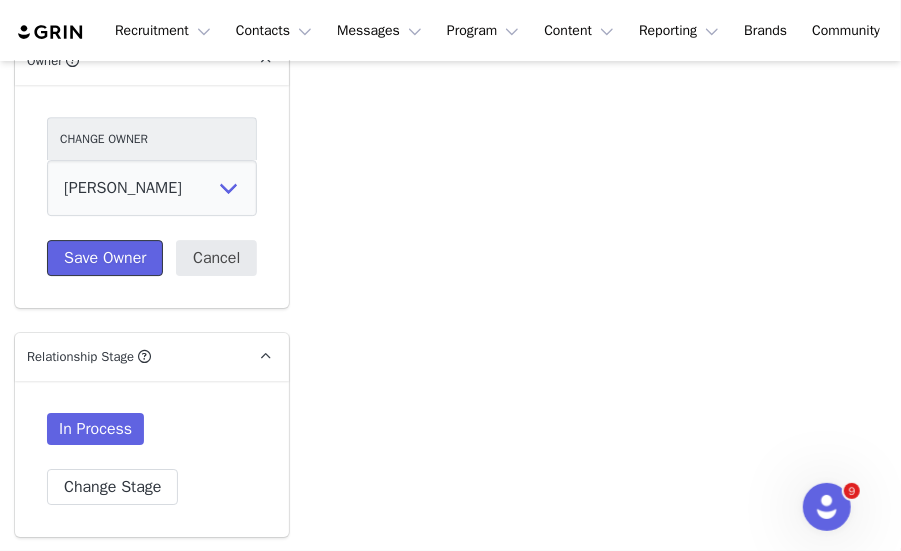 drag, startPoint x: 97, startPoint y: 260, endPoint x: 200, endPoint y: 268, distance: 103.31021 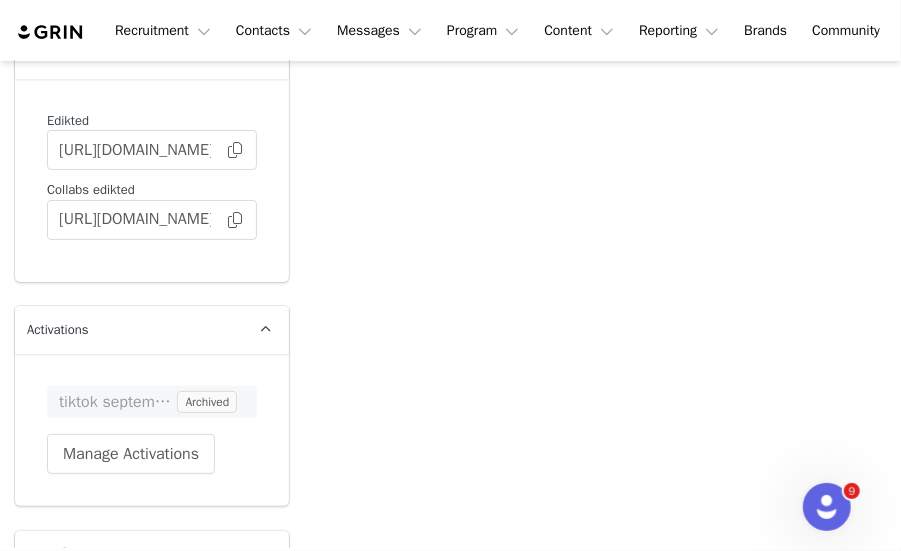 scroll, scrollTop: 5656, scrollLeft: 0, axis: vertical 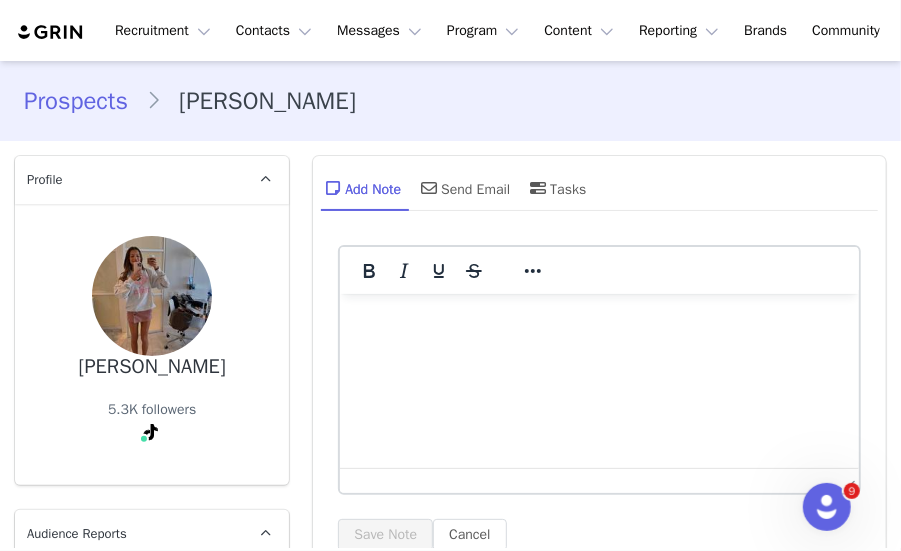 click on "Send Email" at bounding box center (463, 188) 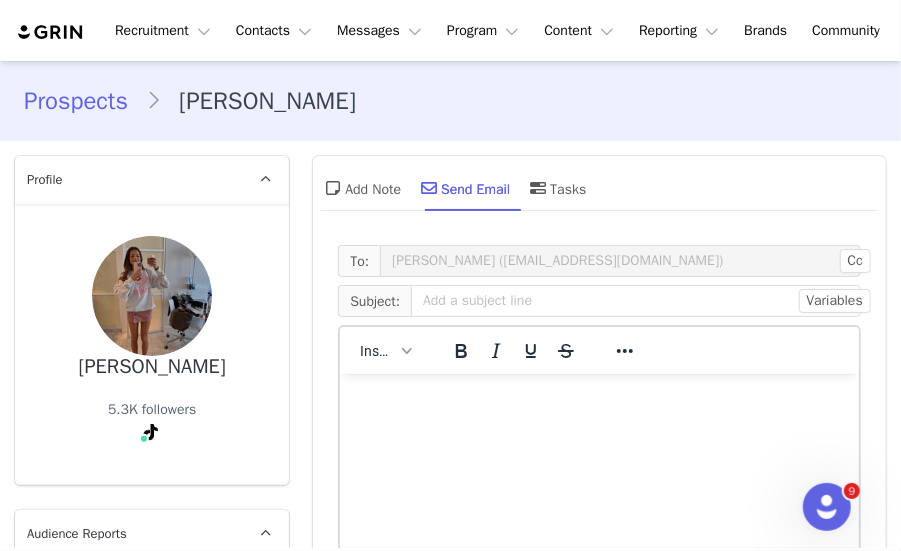 scroll, scrollTop: 0, scrollLeft: 0, axis: both 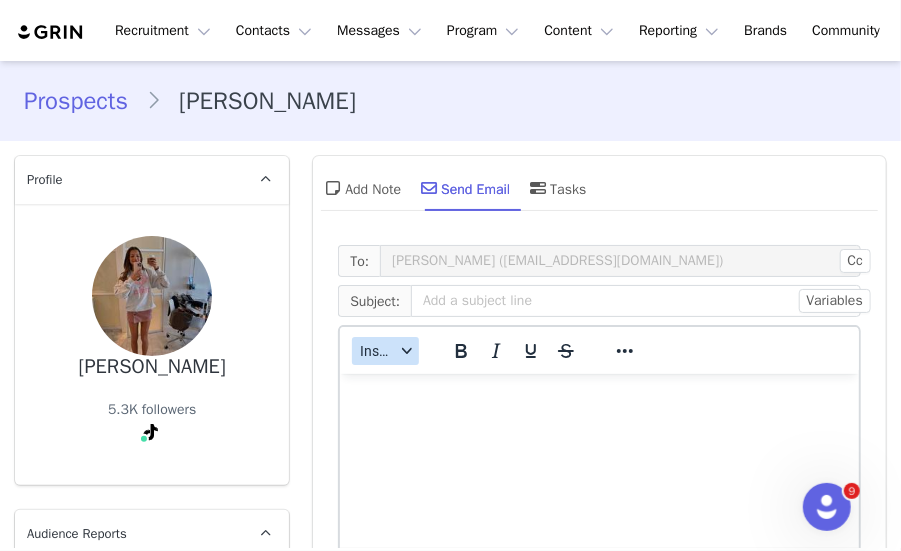 click 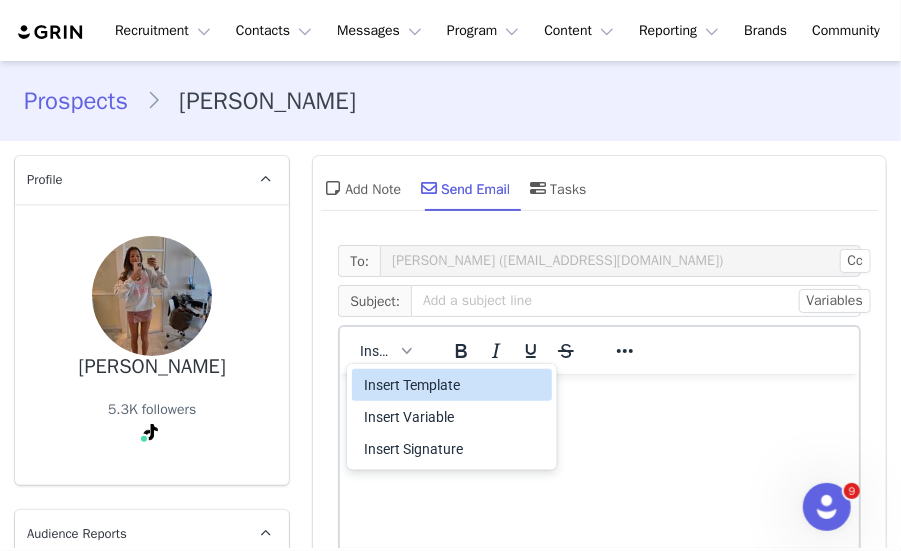 click on "Insert Template" at bounding box center [452, 385] 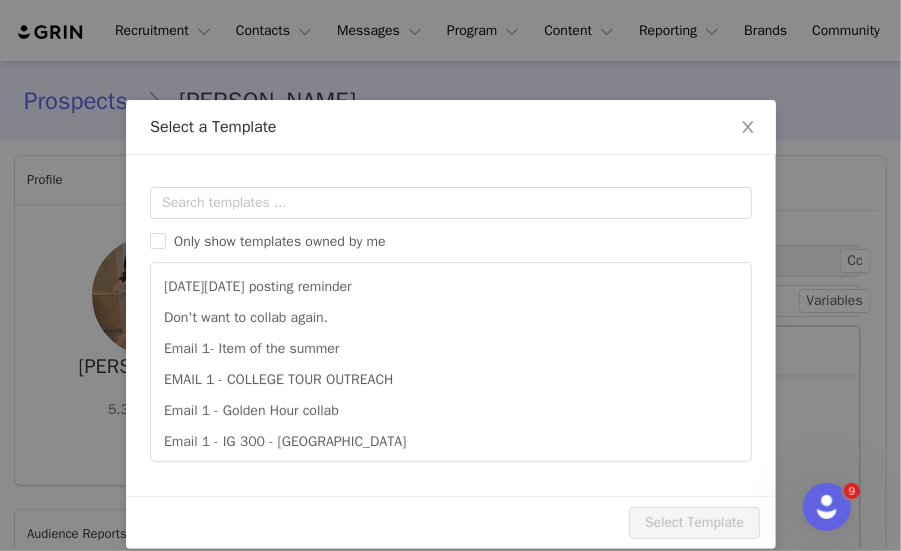 scroll, scrollTop: 0, scrollLeft: 0, axis: both 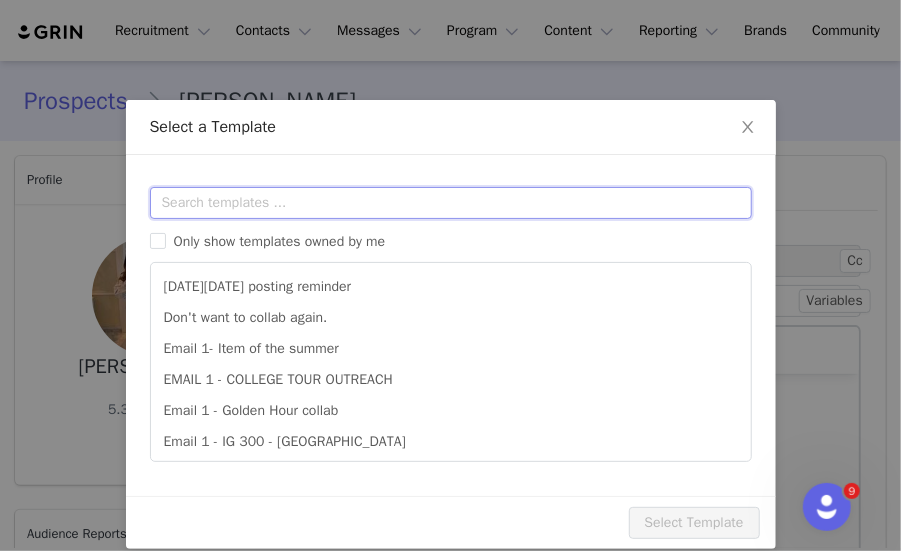 click at bounding box center (451, 203) 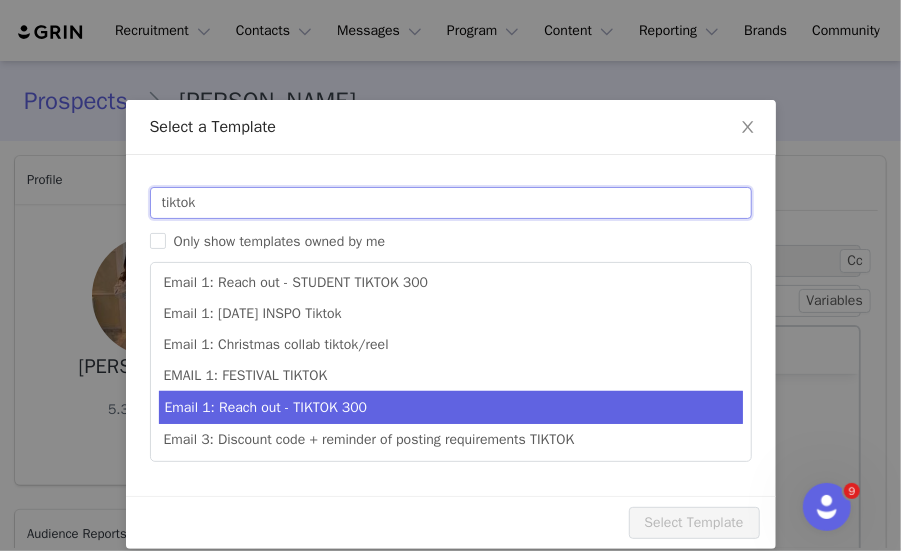 type on "tiktok" 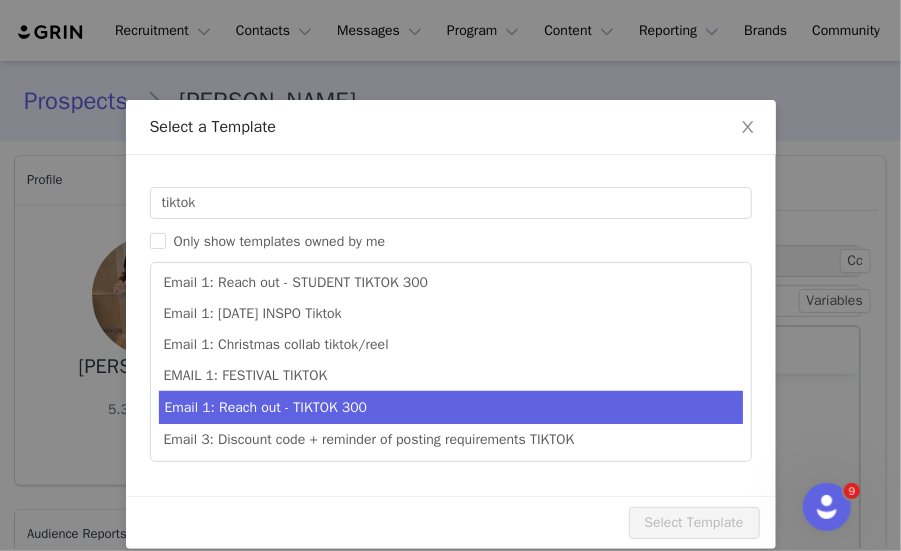 click on "Email 1: Reach out - TIKTOK 300" at bounding box center [451, 407] 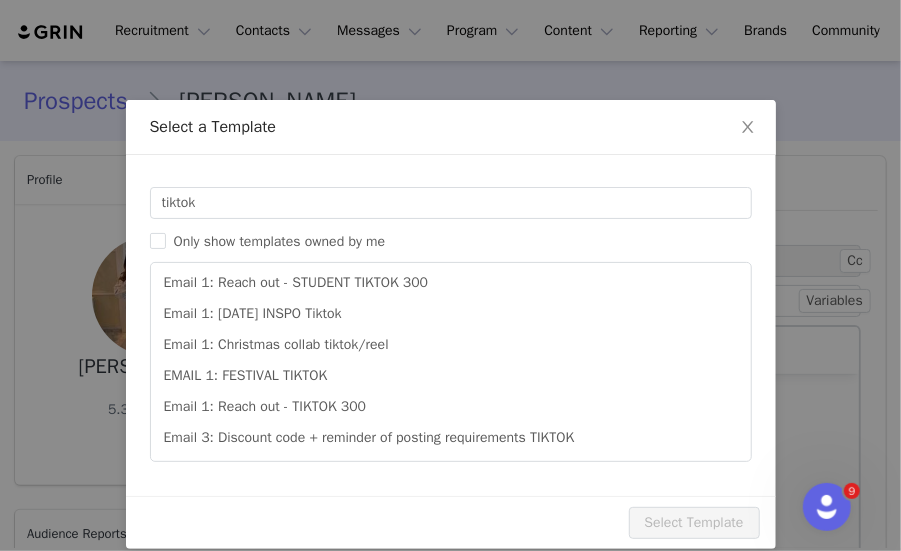 type on "Summer Collab with Edikted ☀️" 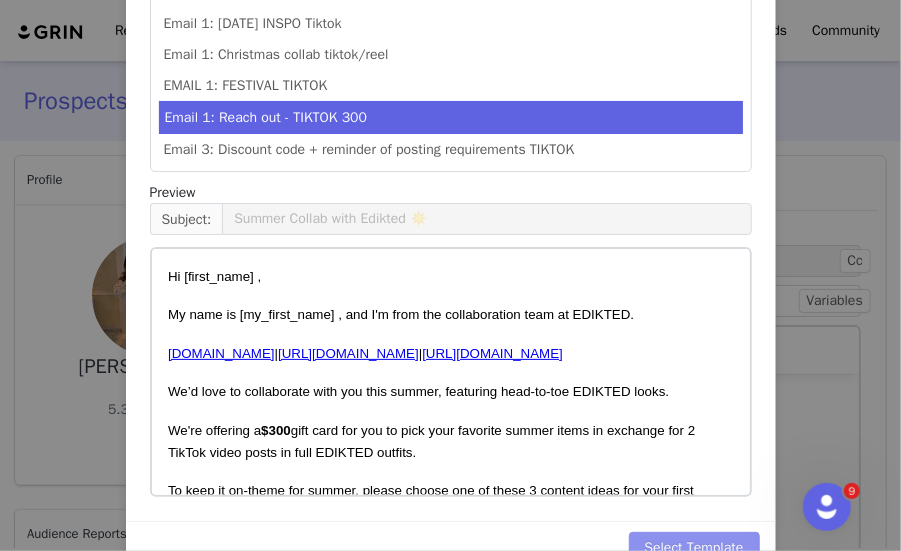 scroll, scrollTop: 336, scrollLeft: 0, axis: vertical 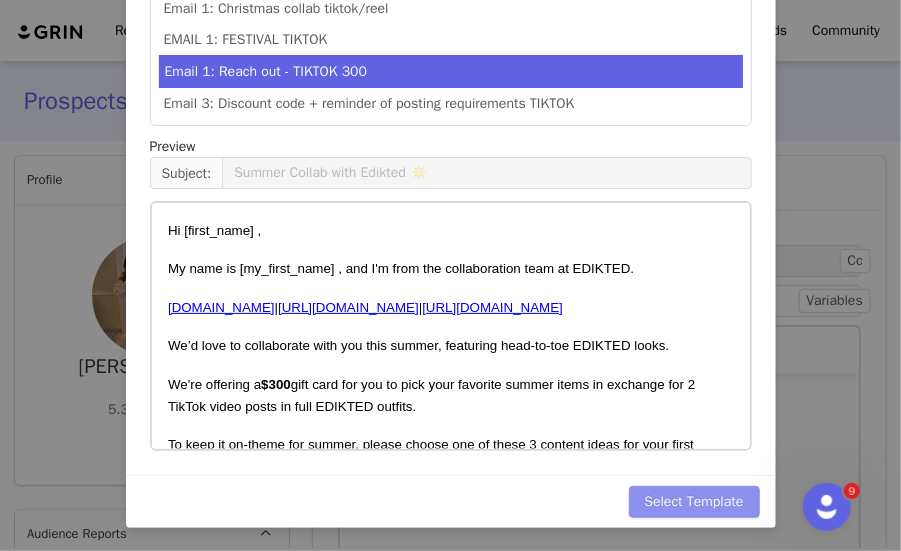 click on "Select Template" at bounding box center [694, 502] 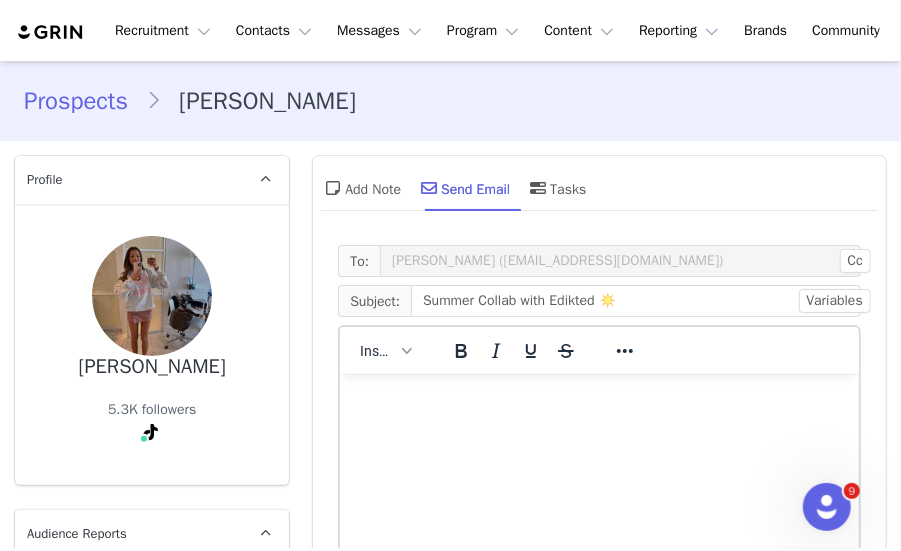 scroll, scrollTop: 0, scrollLeft: 0, axis: both 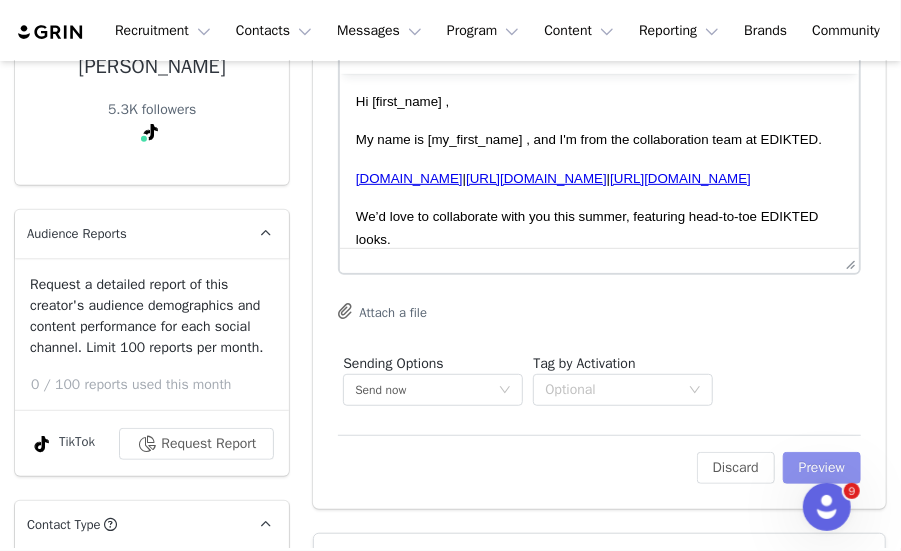 click on "Preview" at bounding box center (822, 468) 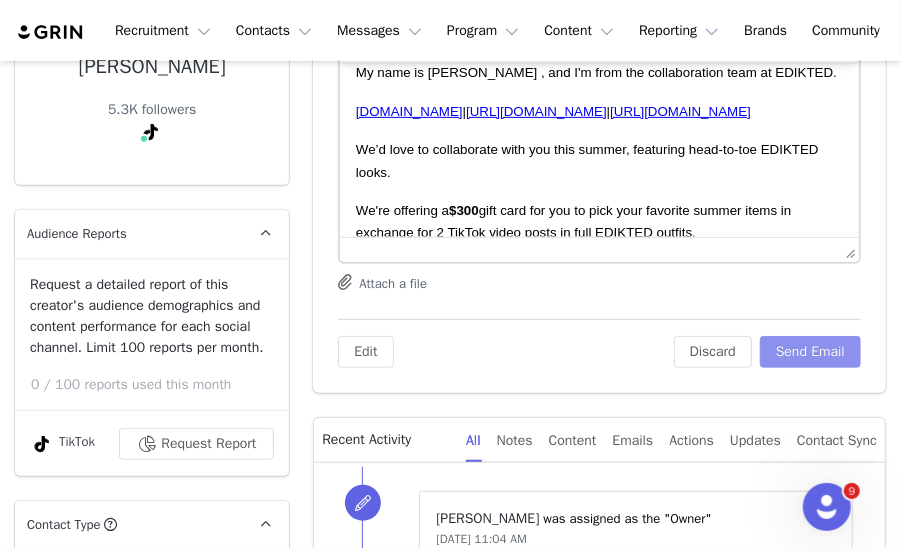 scroll, scrollTop: 100, scrollLeft: 0, axis: vertical 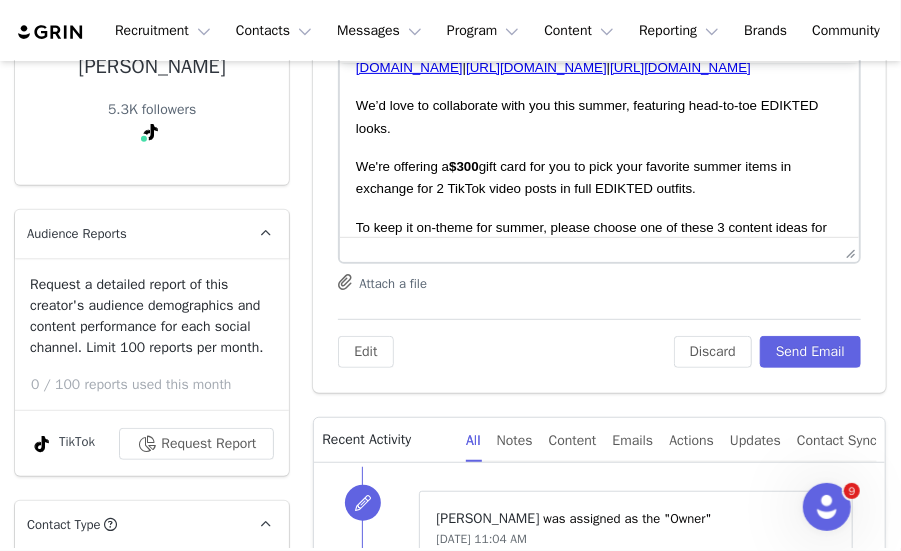 click on "$300" at bounding box center (464, 165) 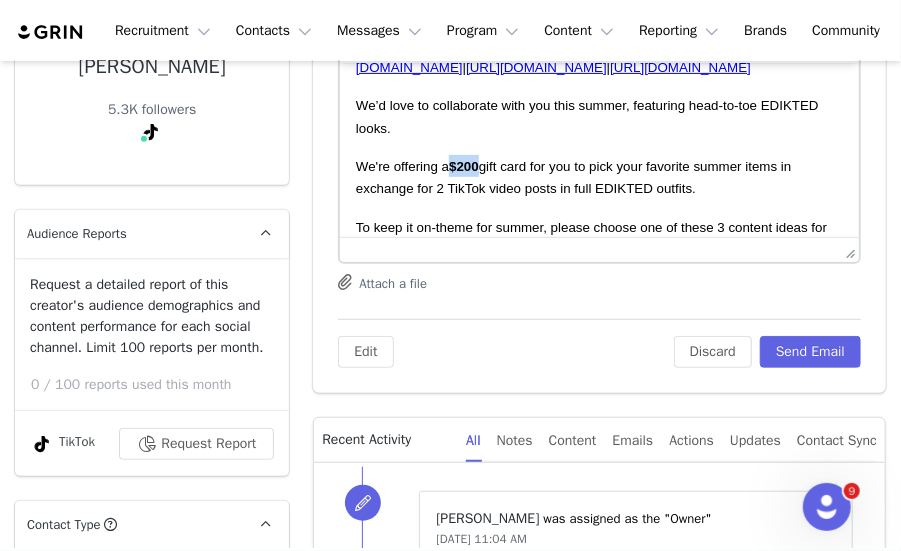 drag, startPoint x: 479, startPoint y: 187, endPoint x: 453, endPoint y: 178, distance: 27.513634 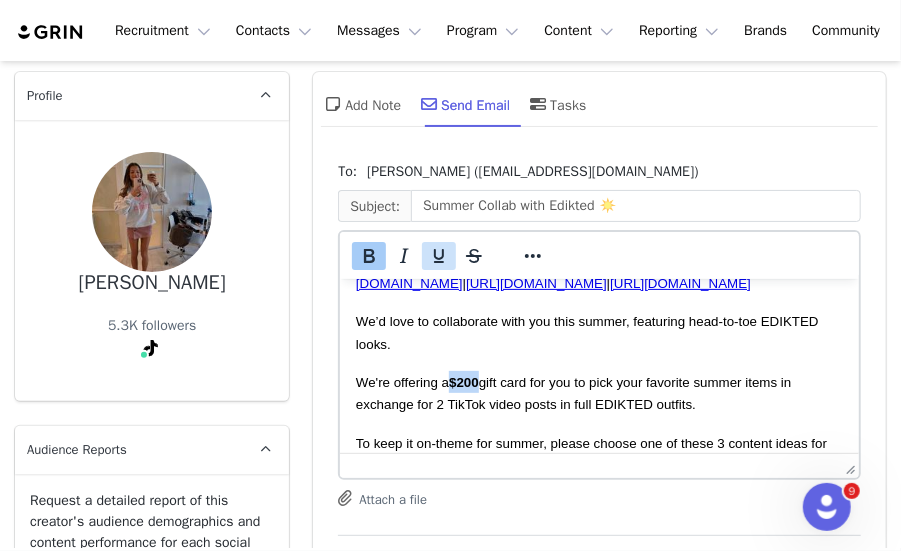 scroll, scrollTop: 0, scrollLeft: 0, axis: both 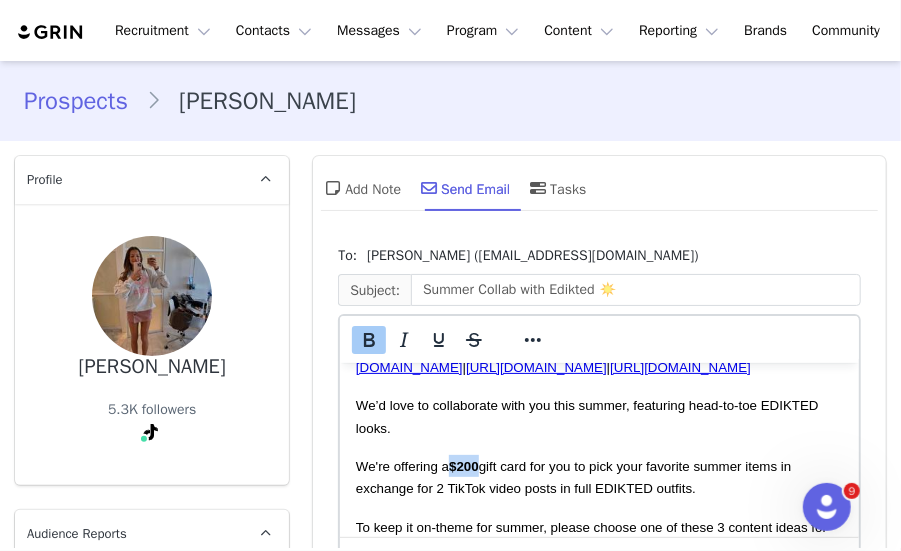 click 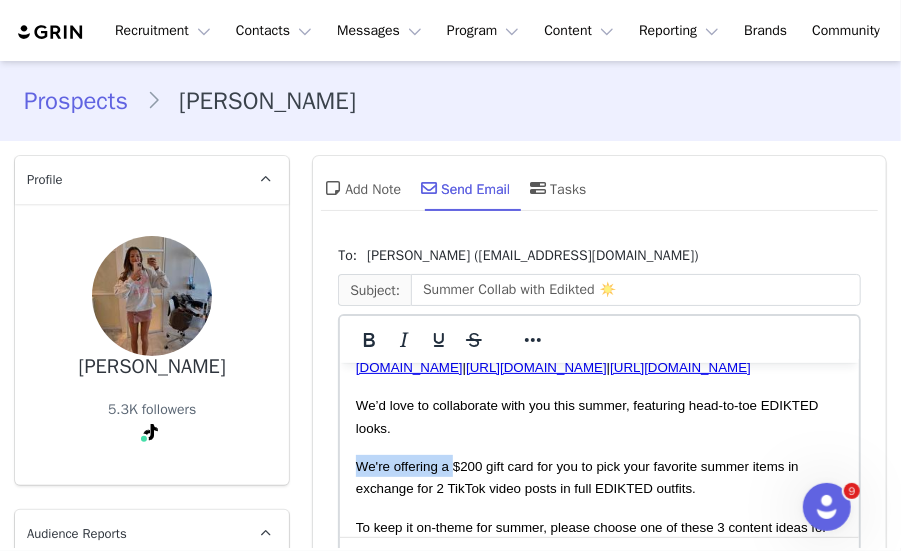 scroll, scrollTop: 300, scrollLeft: 0, axis: vertical 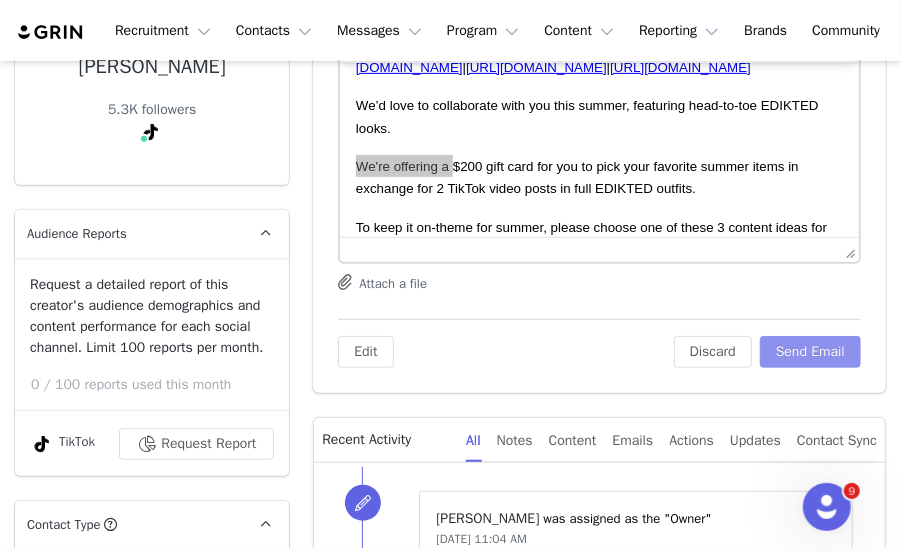 click on "Send Email" at bounding box center [810, 352] 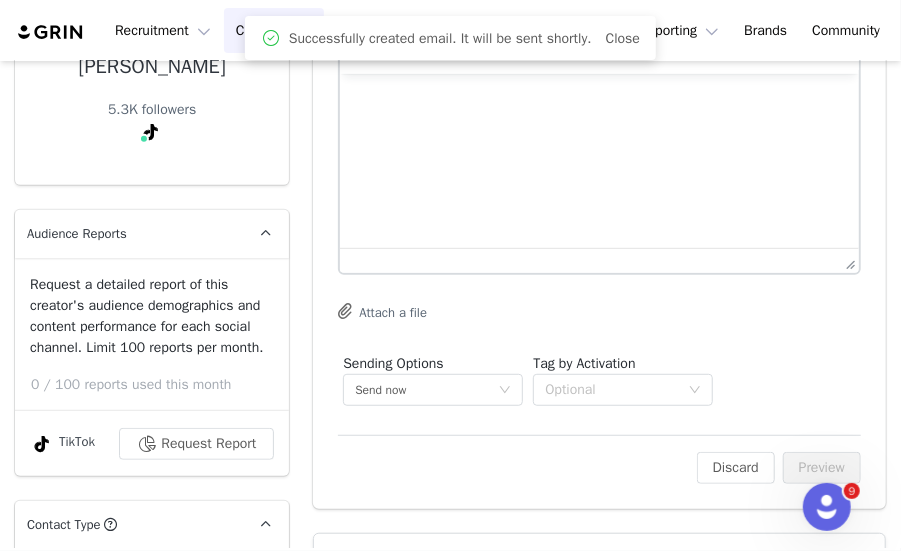 scroll, scrollTop: 0, scrollLeft: 0, axis: both 